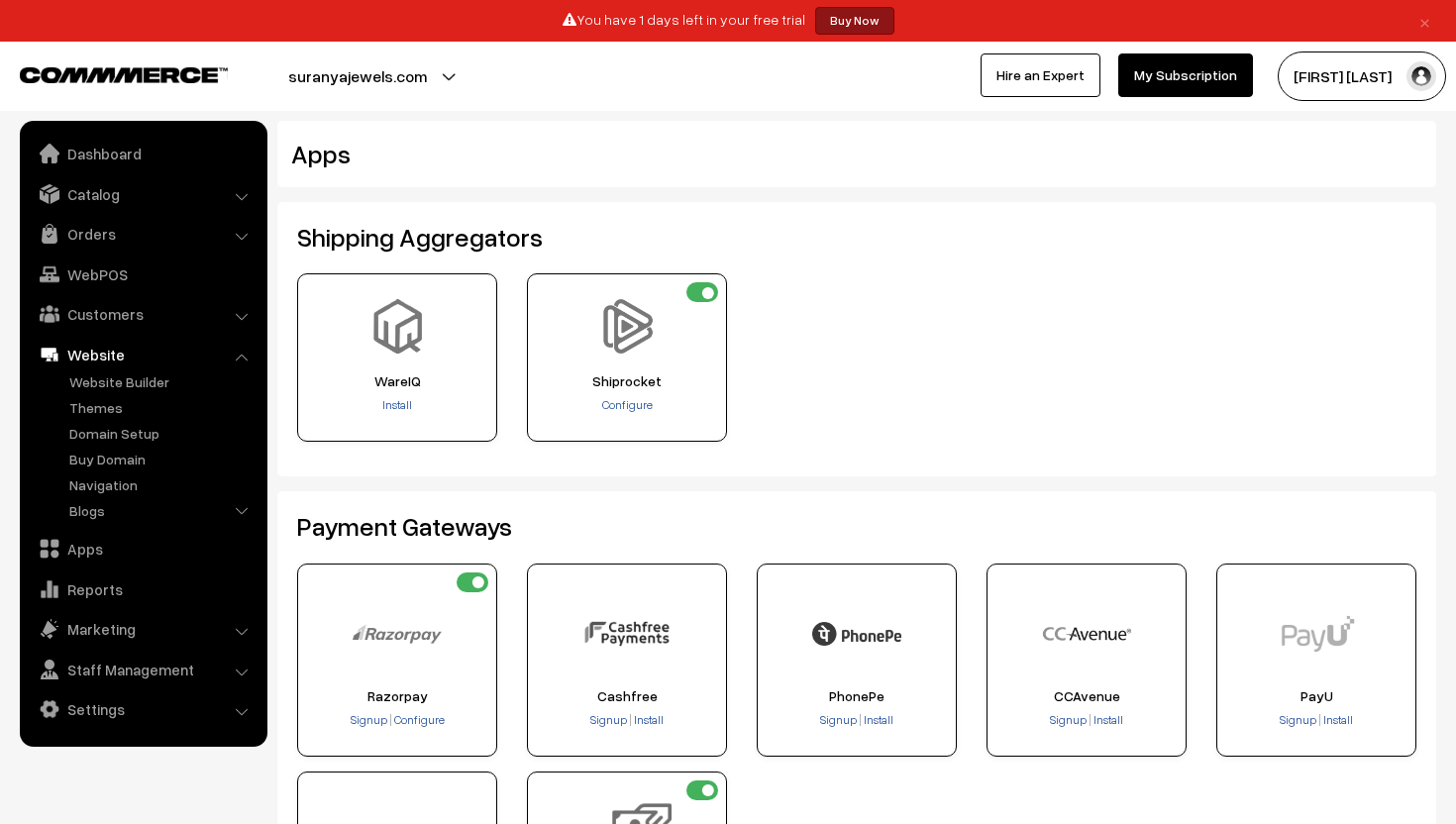 scroll, scrollTop: 0, scrollLeft: 0, axis: both 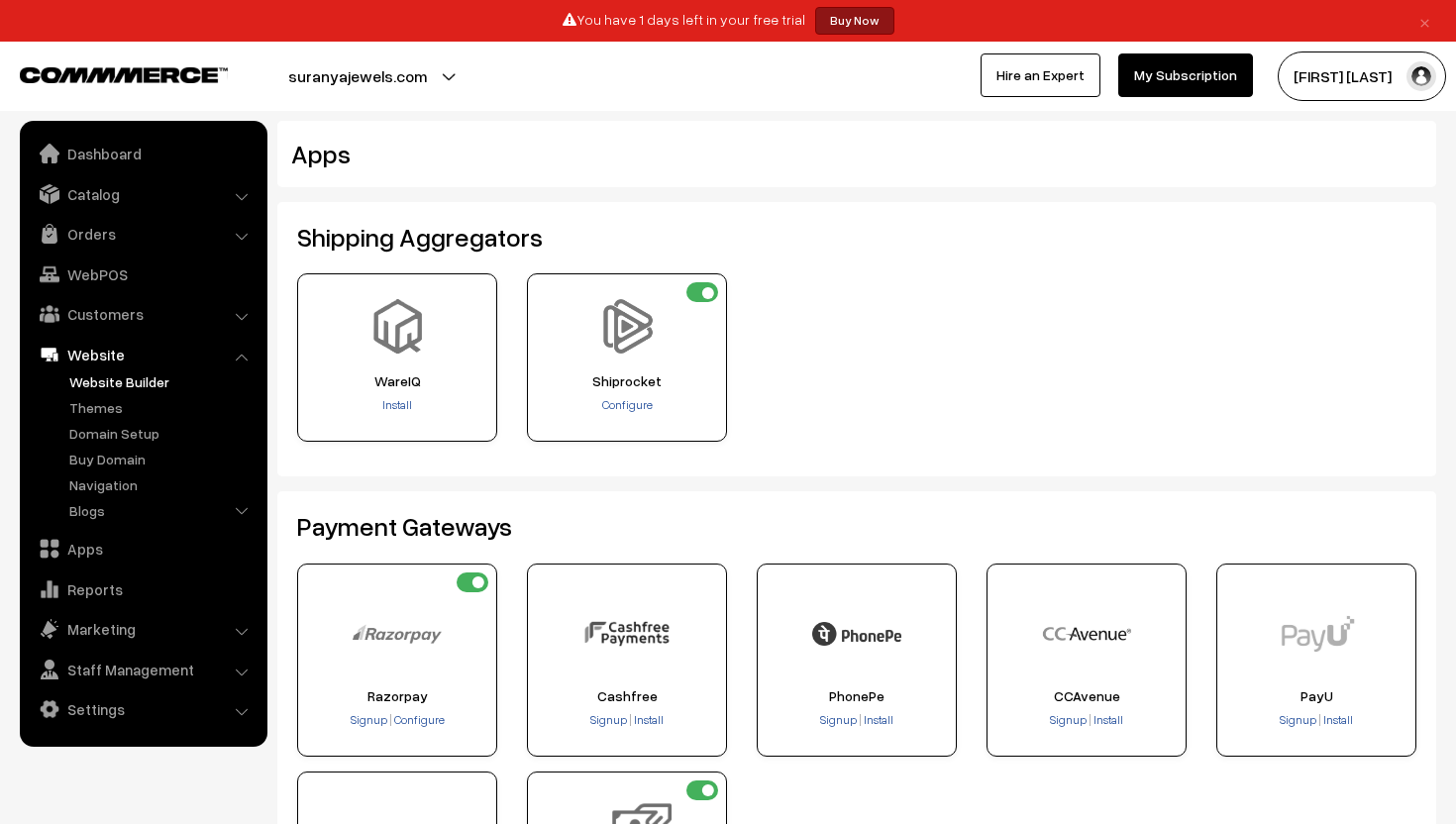 click on "Website Builder" at bounding box center [162, 381] 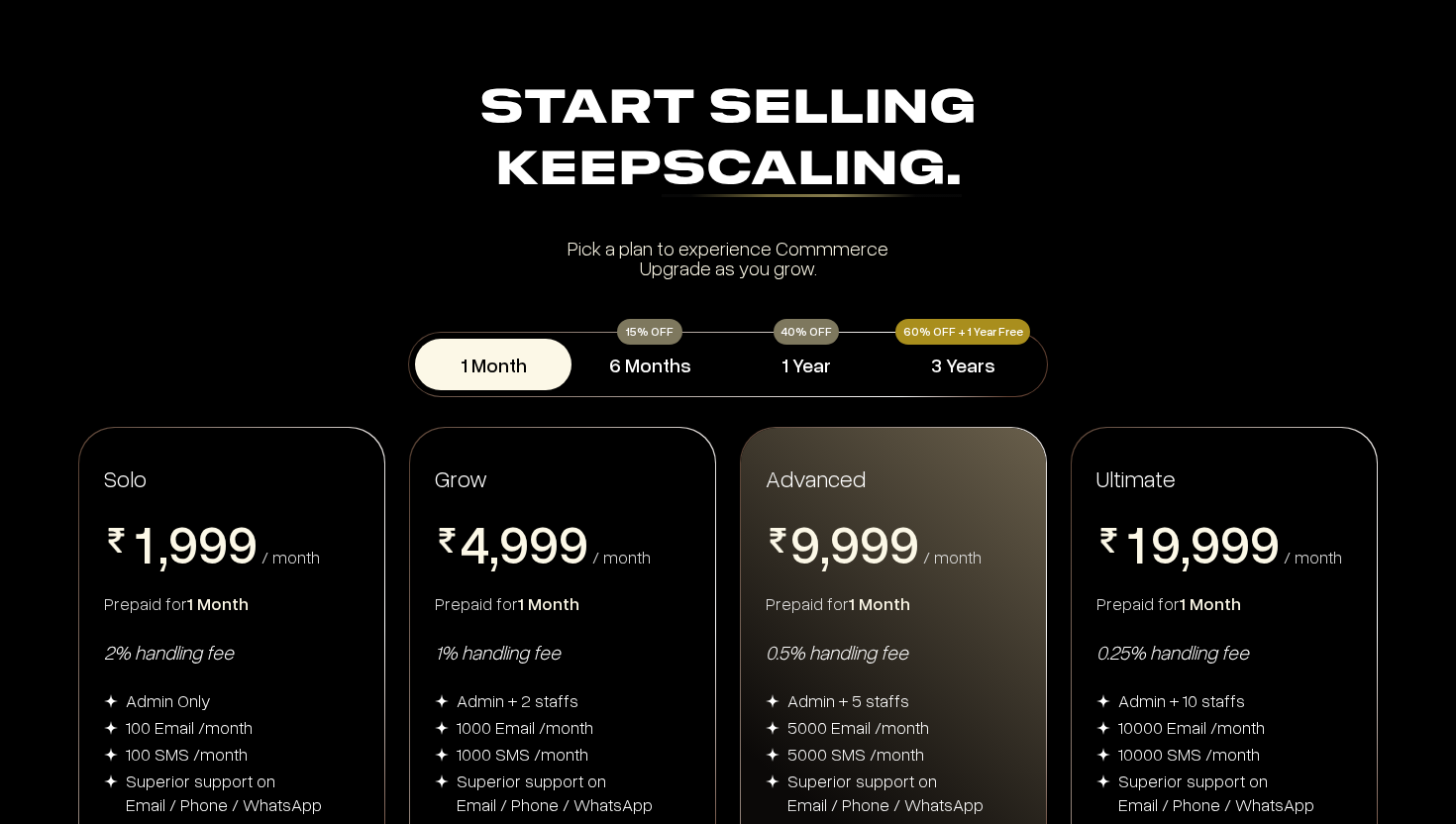 scroll, scrollTop: 0, scrollLeft: 0, axis: both 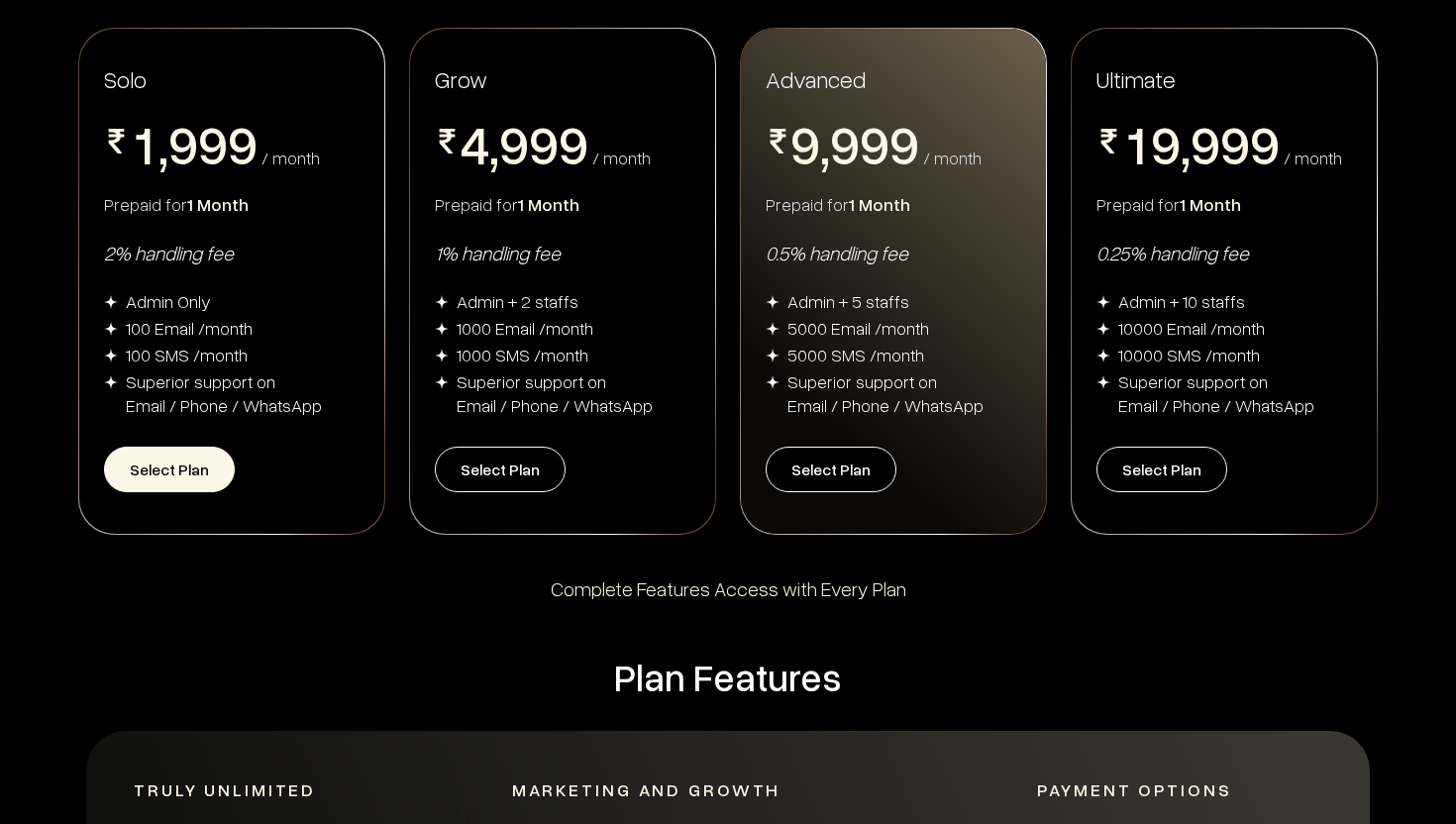 click on "Select Plan" at bounding box center [169, 469] 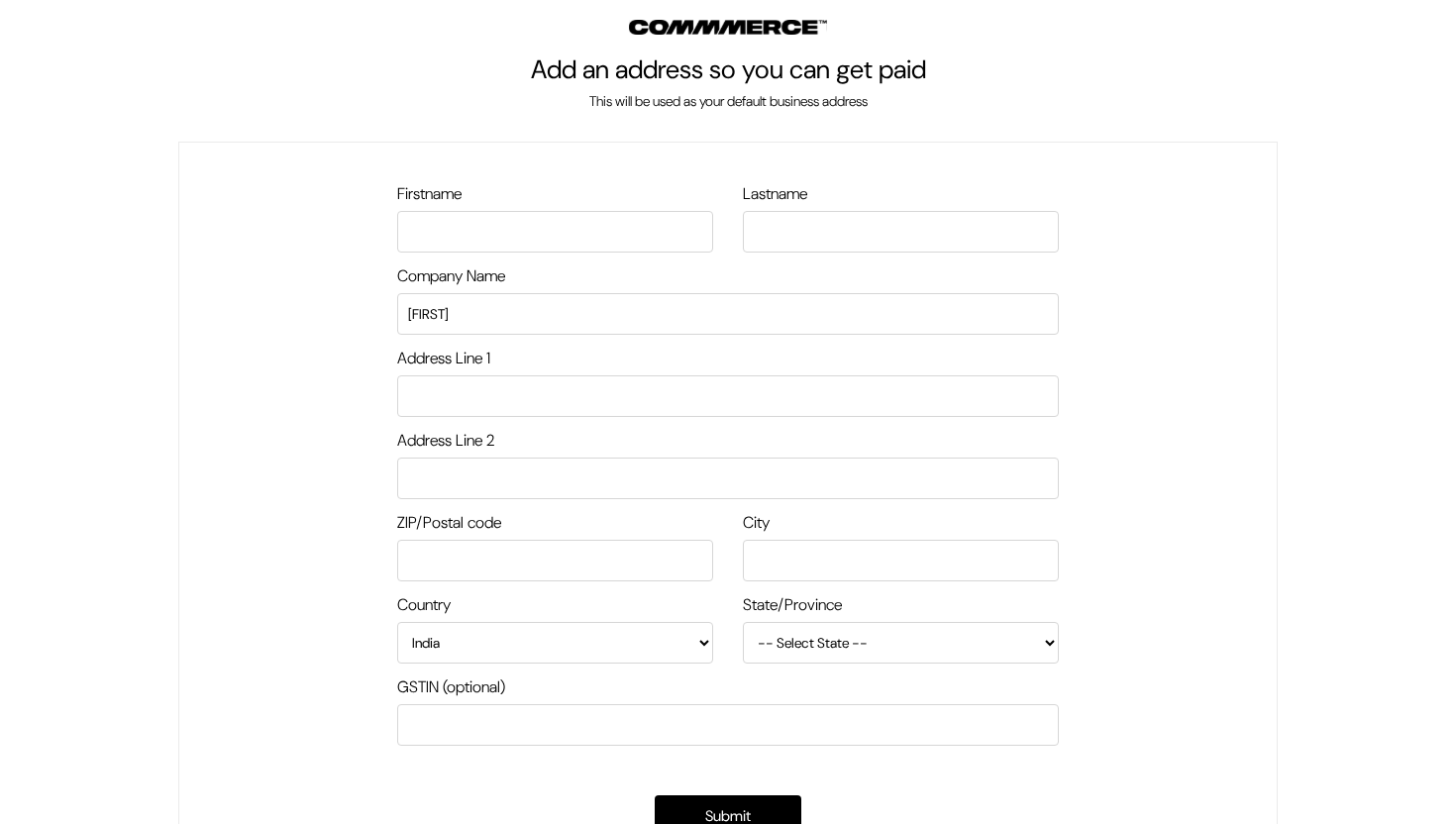 scroll, scrollTop: 0, scrollLeft: 0, axis: both 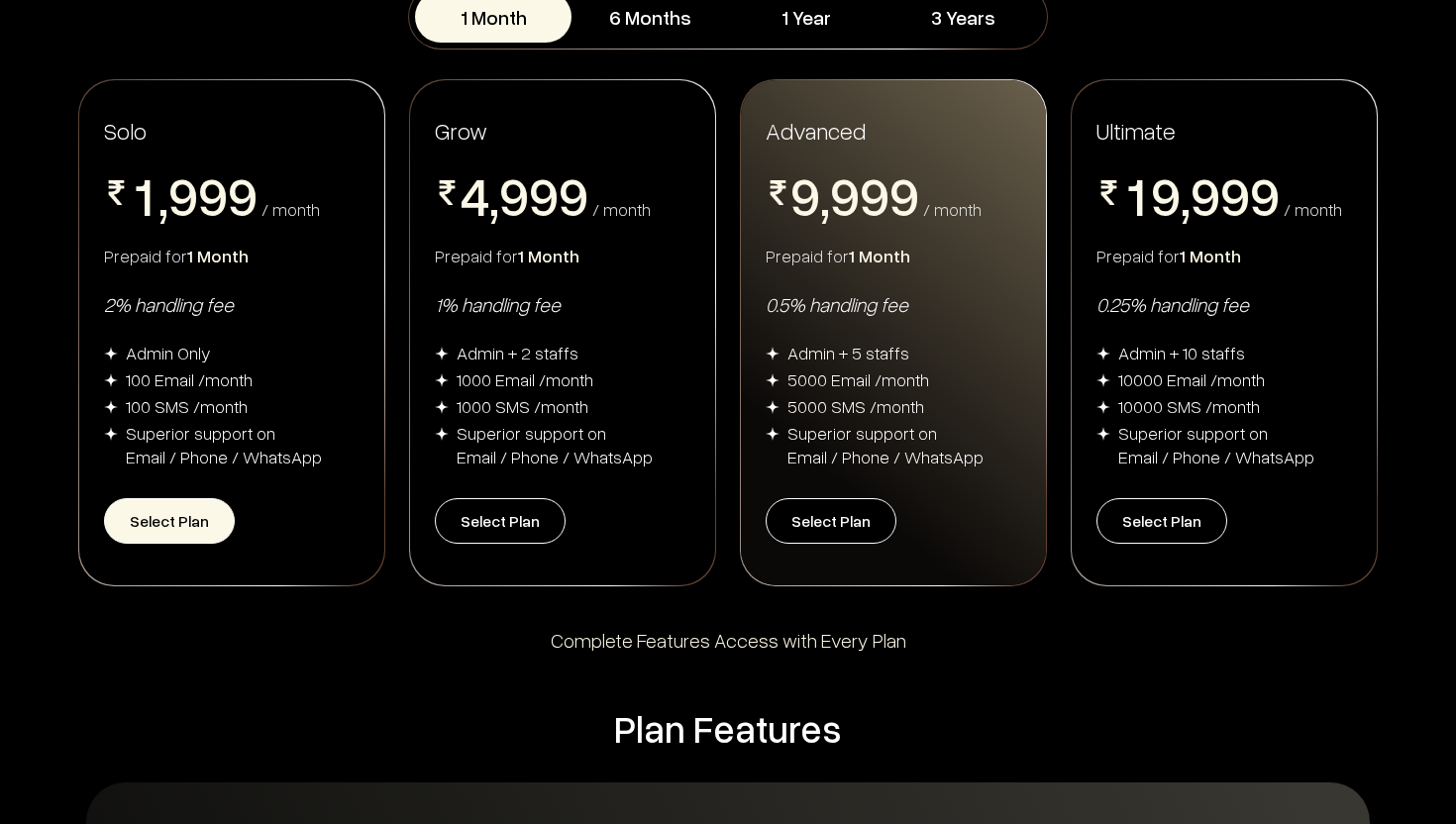 click on "Select Plan" at bounding box center (169, 521) 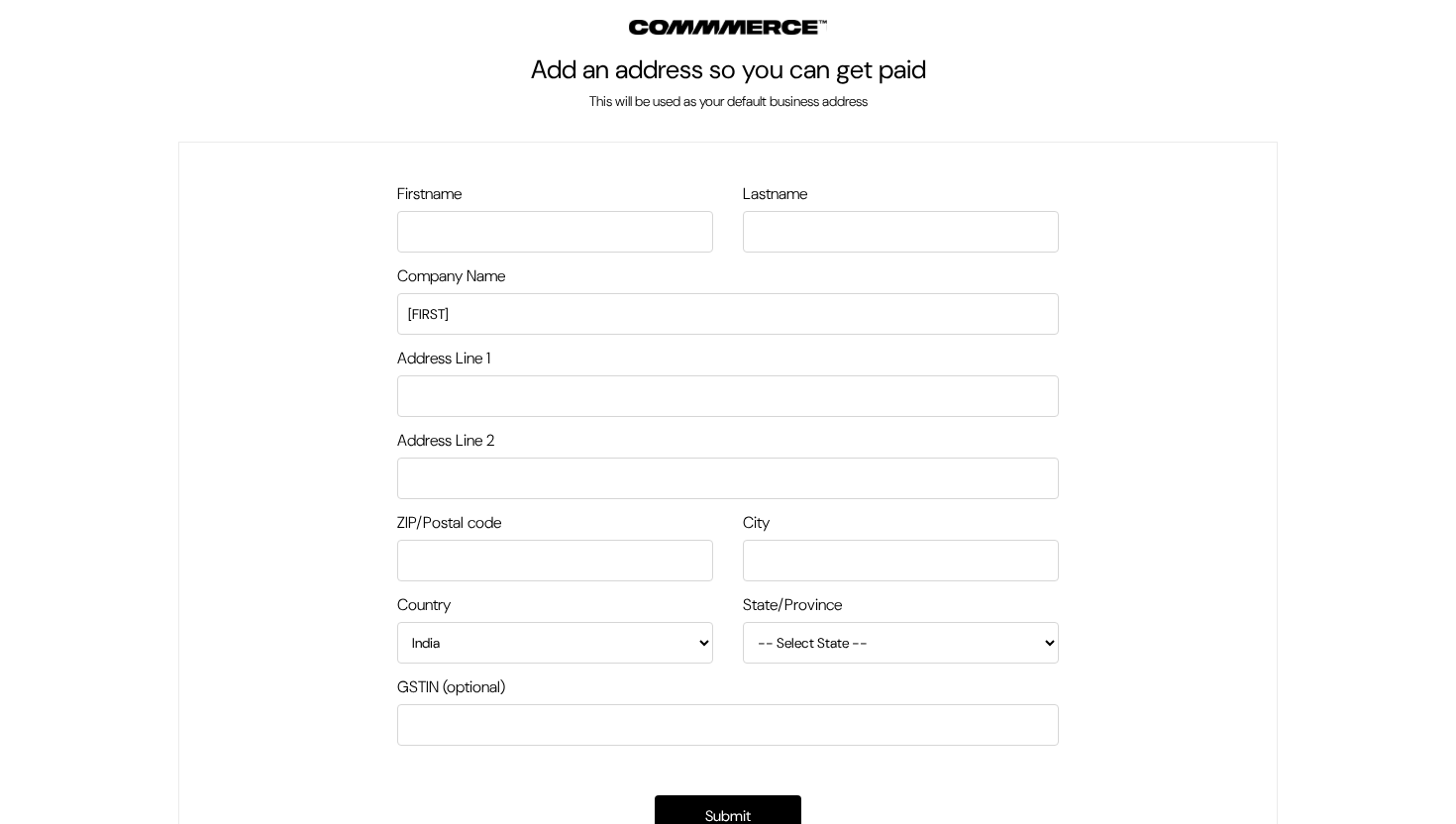 scroll, scrollTop: 0, scrollLeft: 0, axis: both 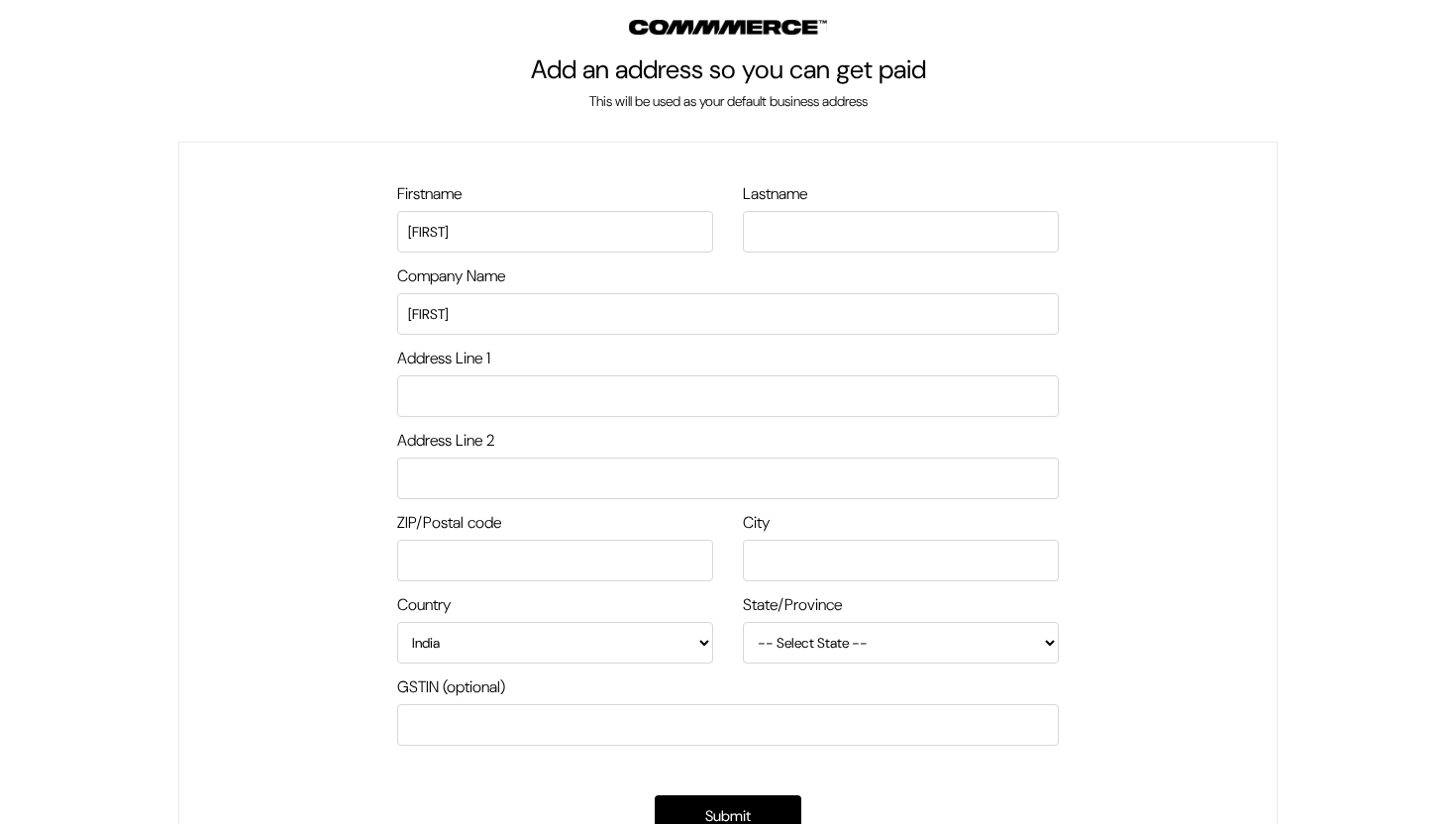 type on "[FIRST]" 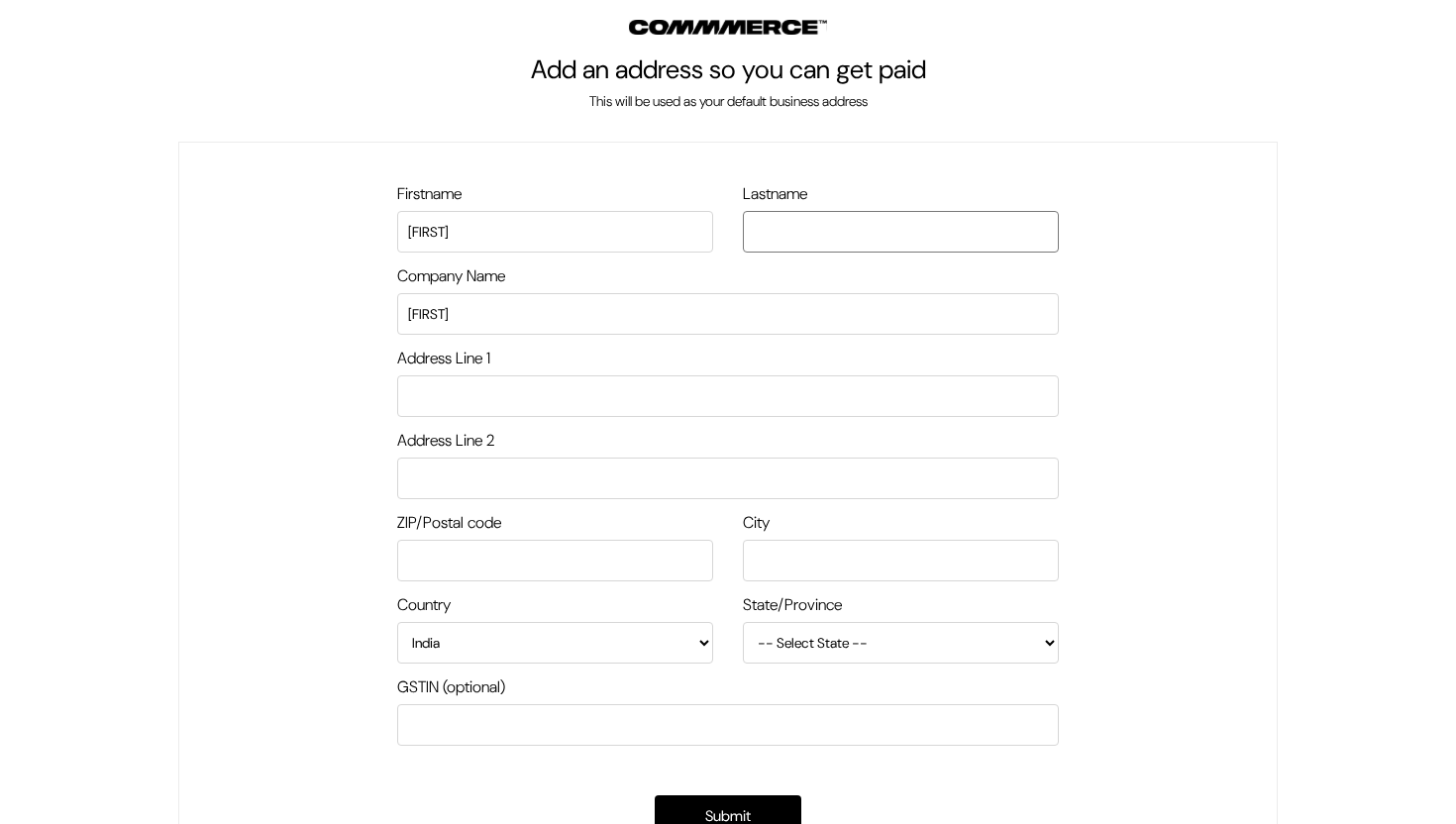 click at bounding box center (900, 232) 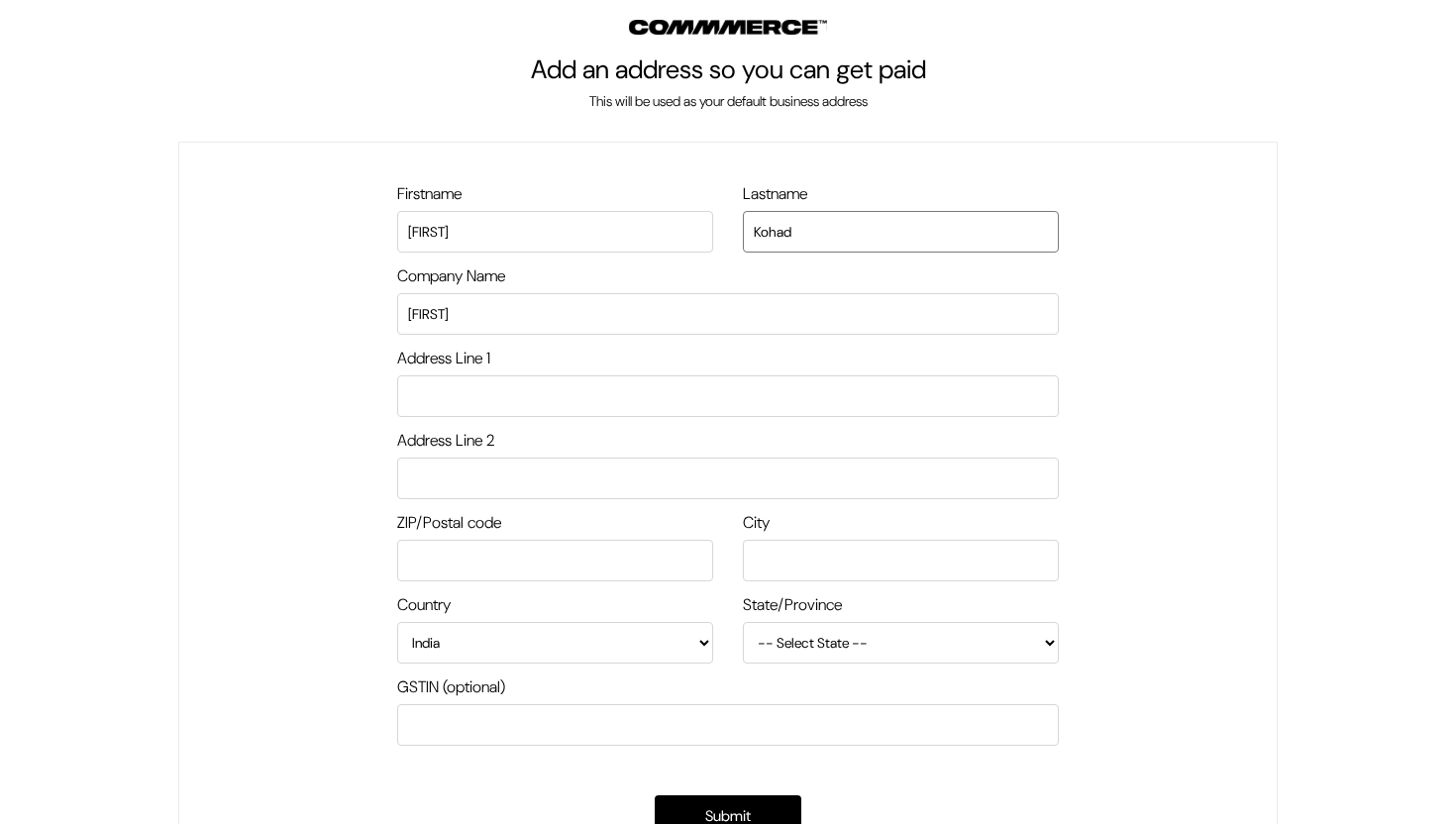 type on "Kohad" 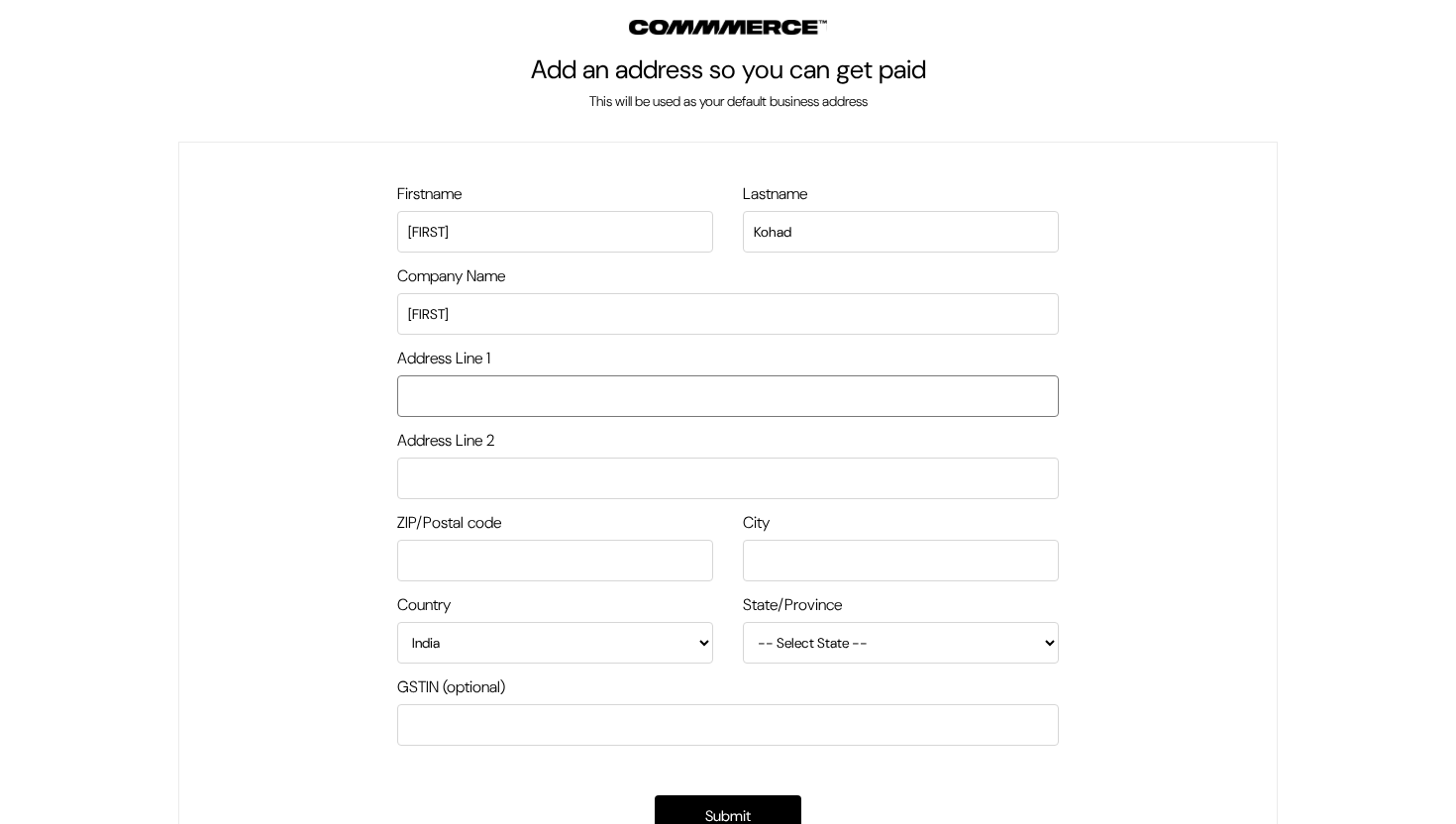 click at bounding box center (728, 396) 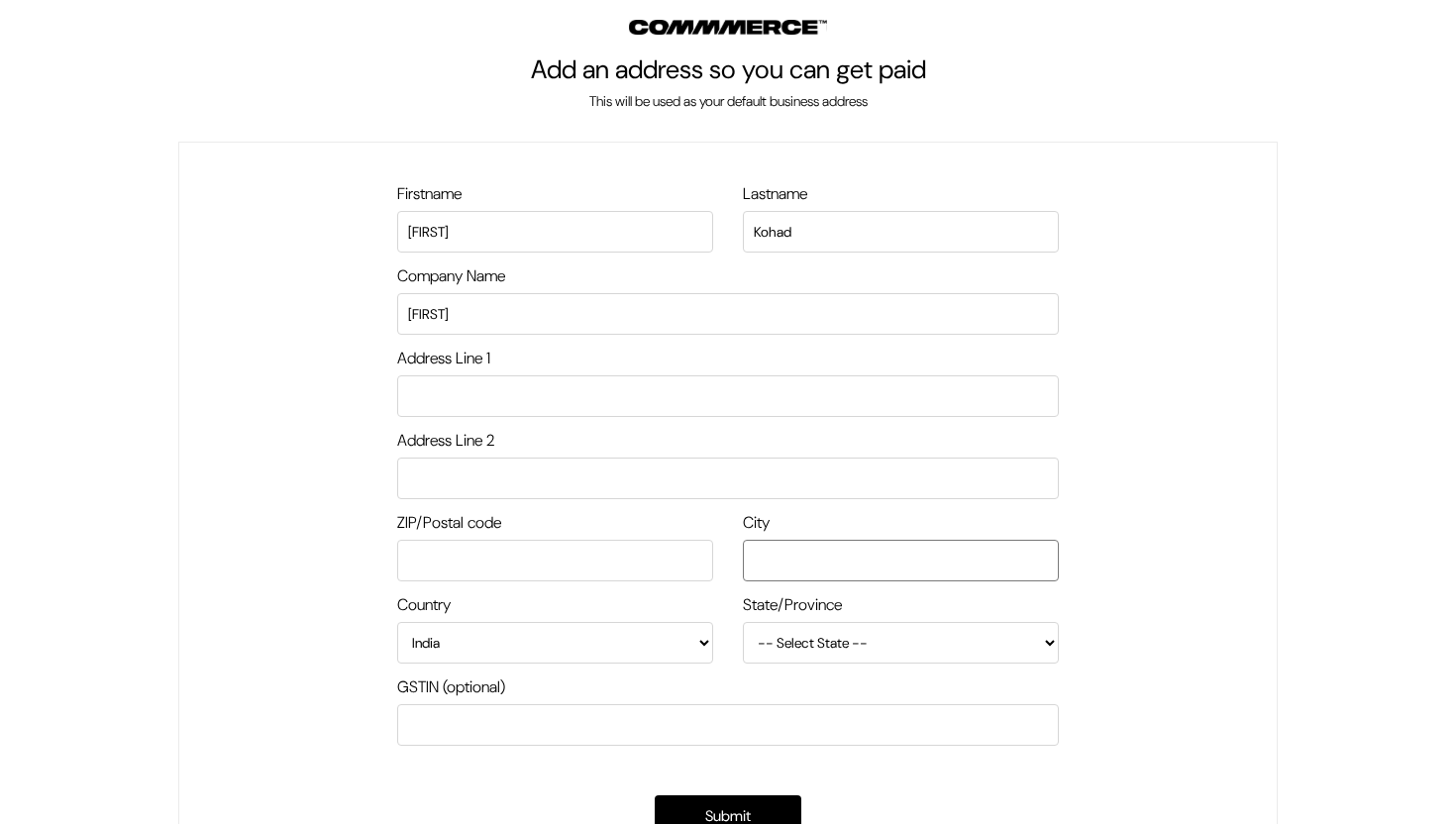 click at bounding box center (900, 561) 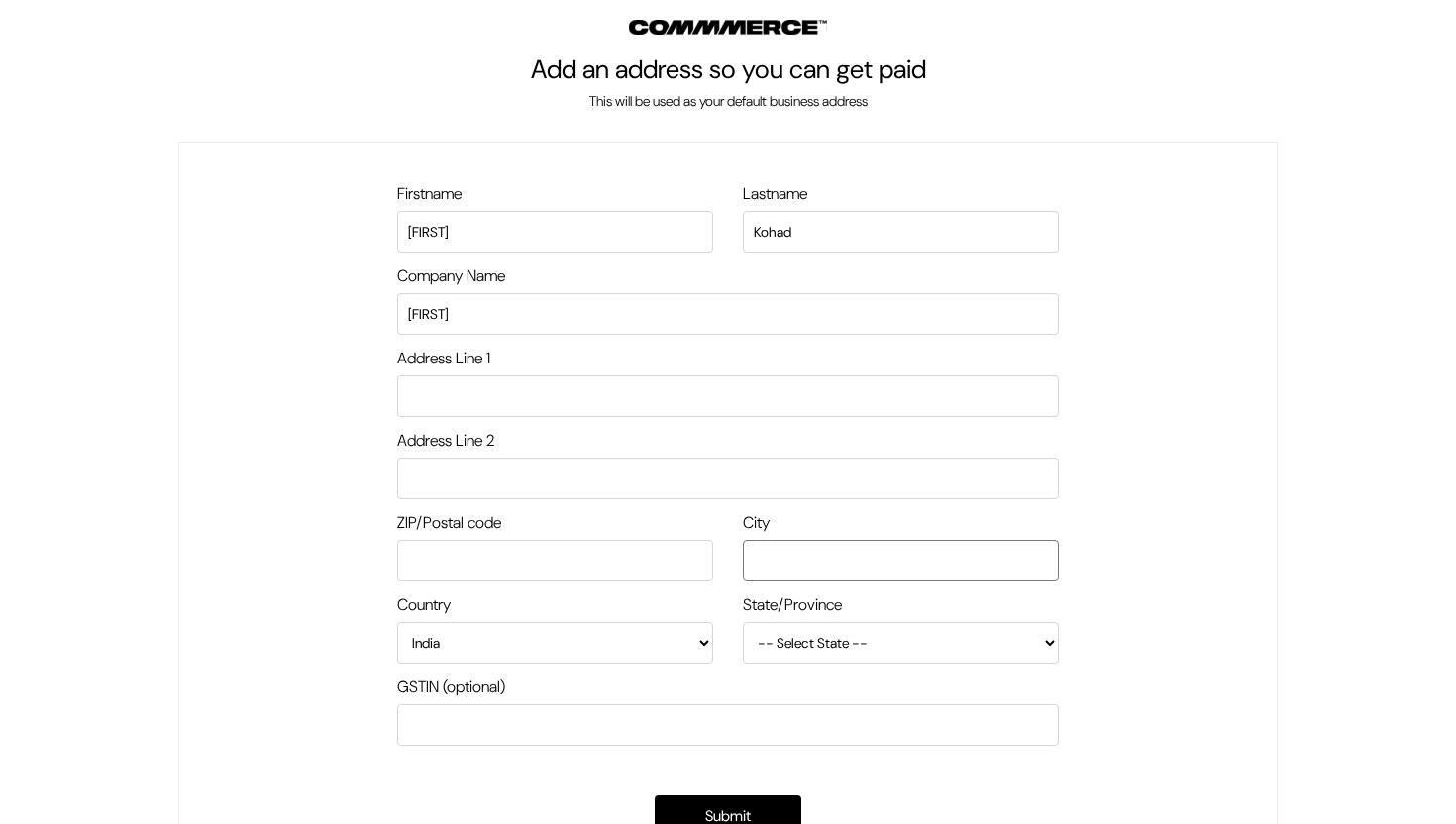 type on "new delhi" 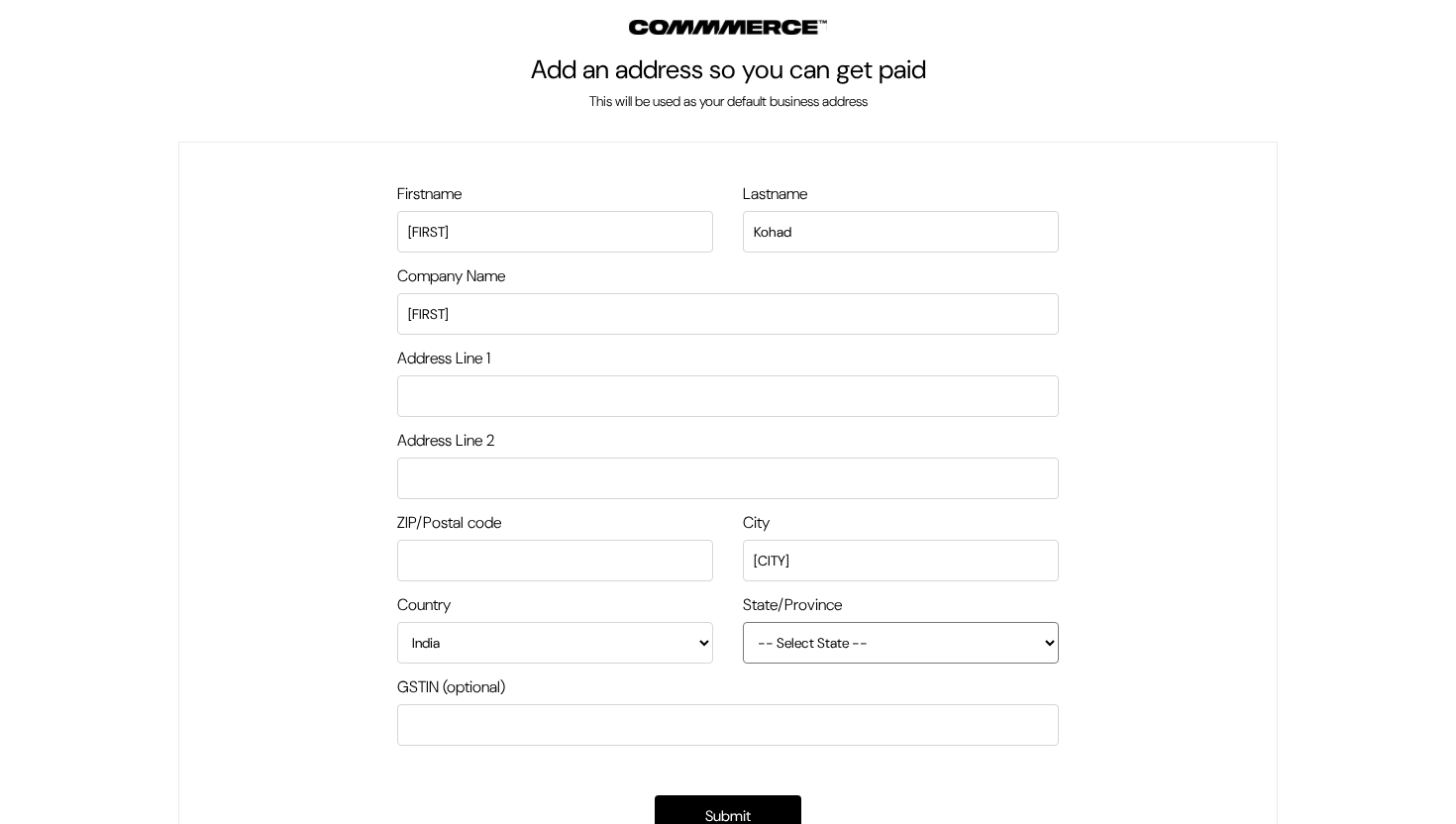 click on "-- Select State --
Andaman & Nicobar Islands
Andhra Pradesh
Arunachal Pradesh
Assam" at bounding box center (900, 643) 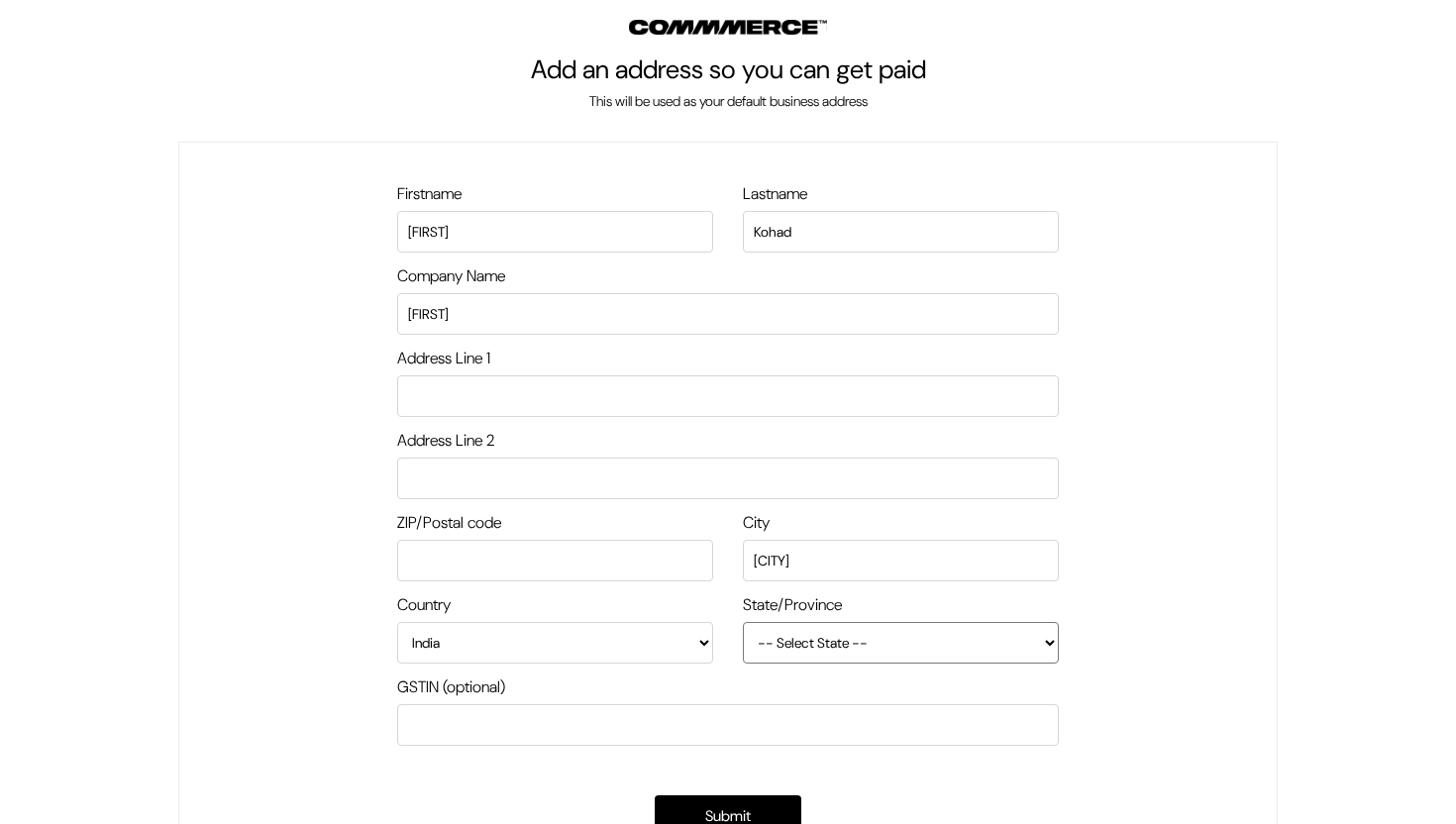 select on "Delhi" 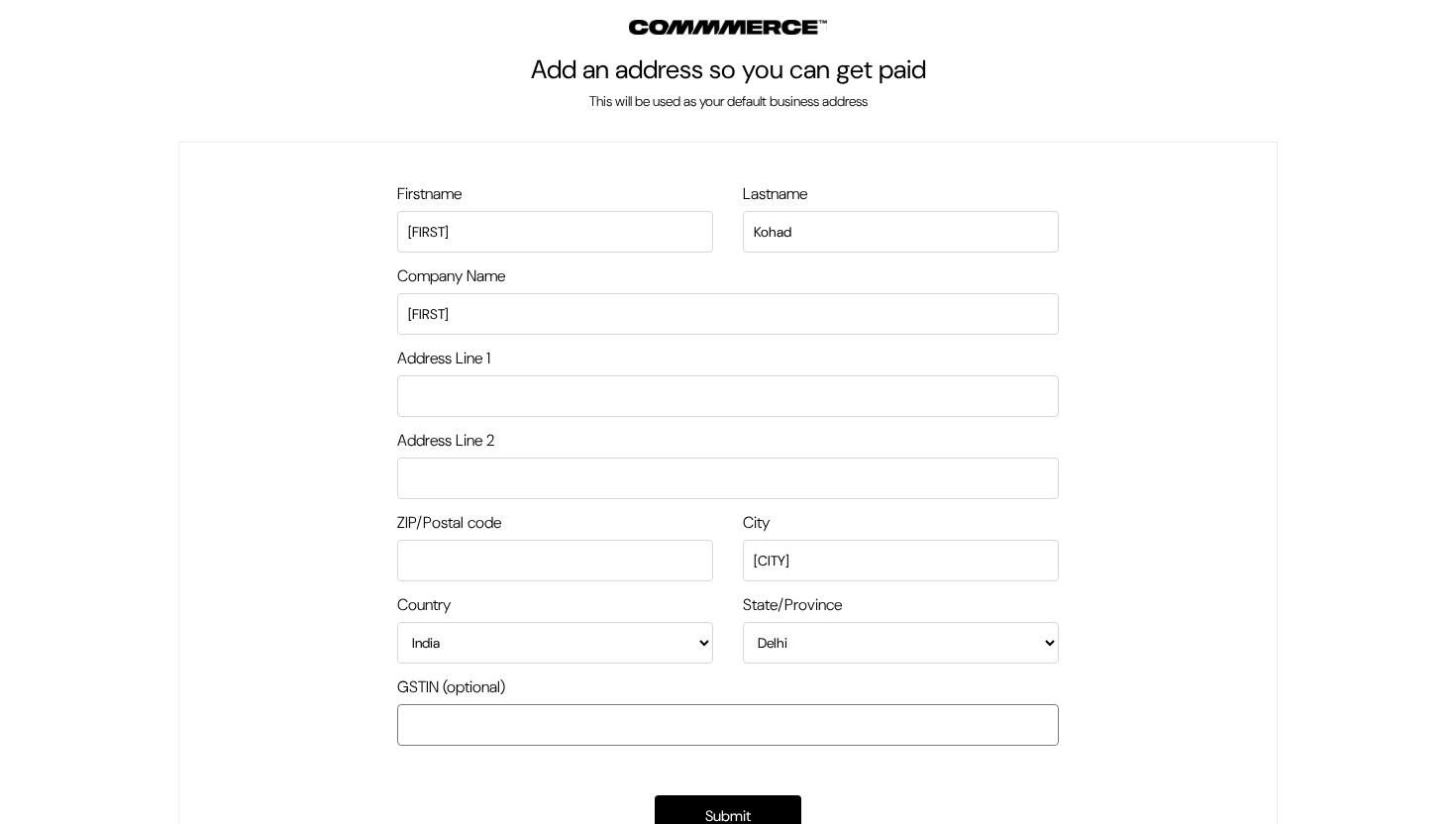 click at bounding box center (728, 725) 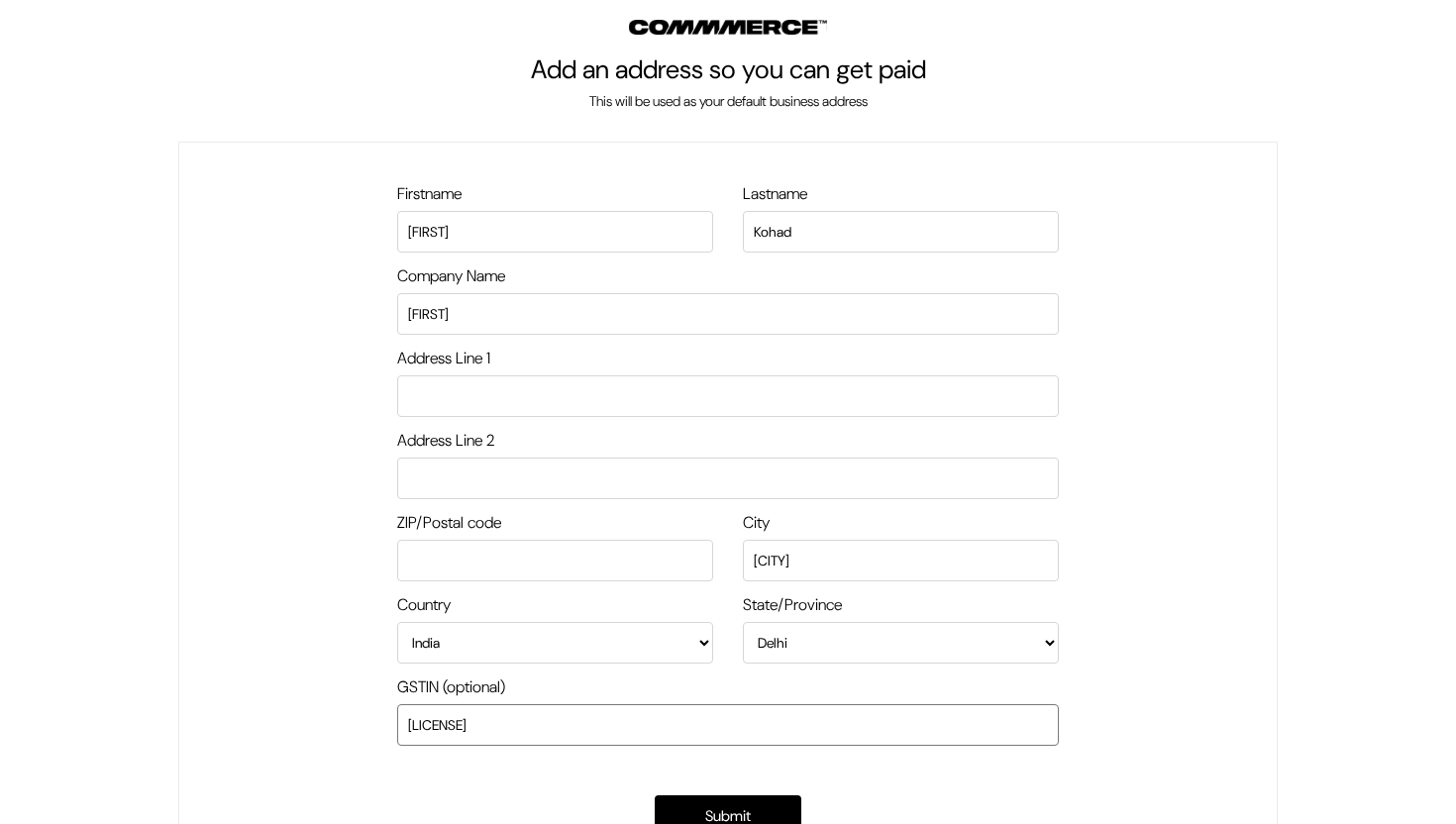 type on "07ESQPK2405D1ZV" 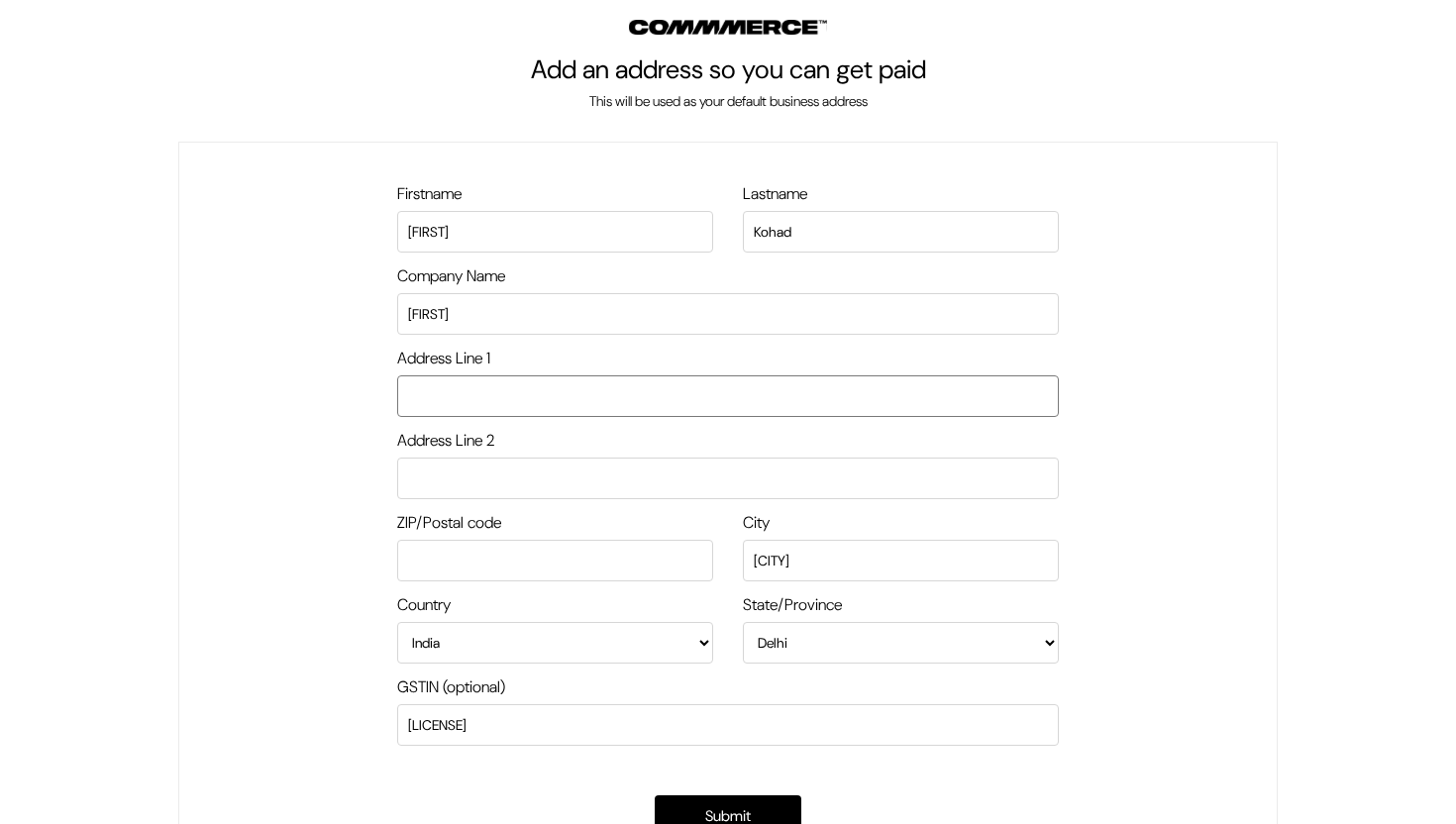 click at bounding box center (728, 396) 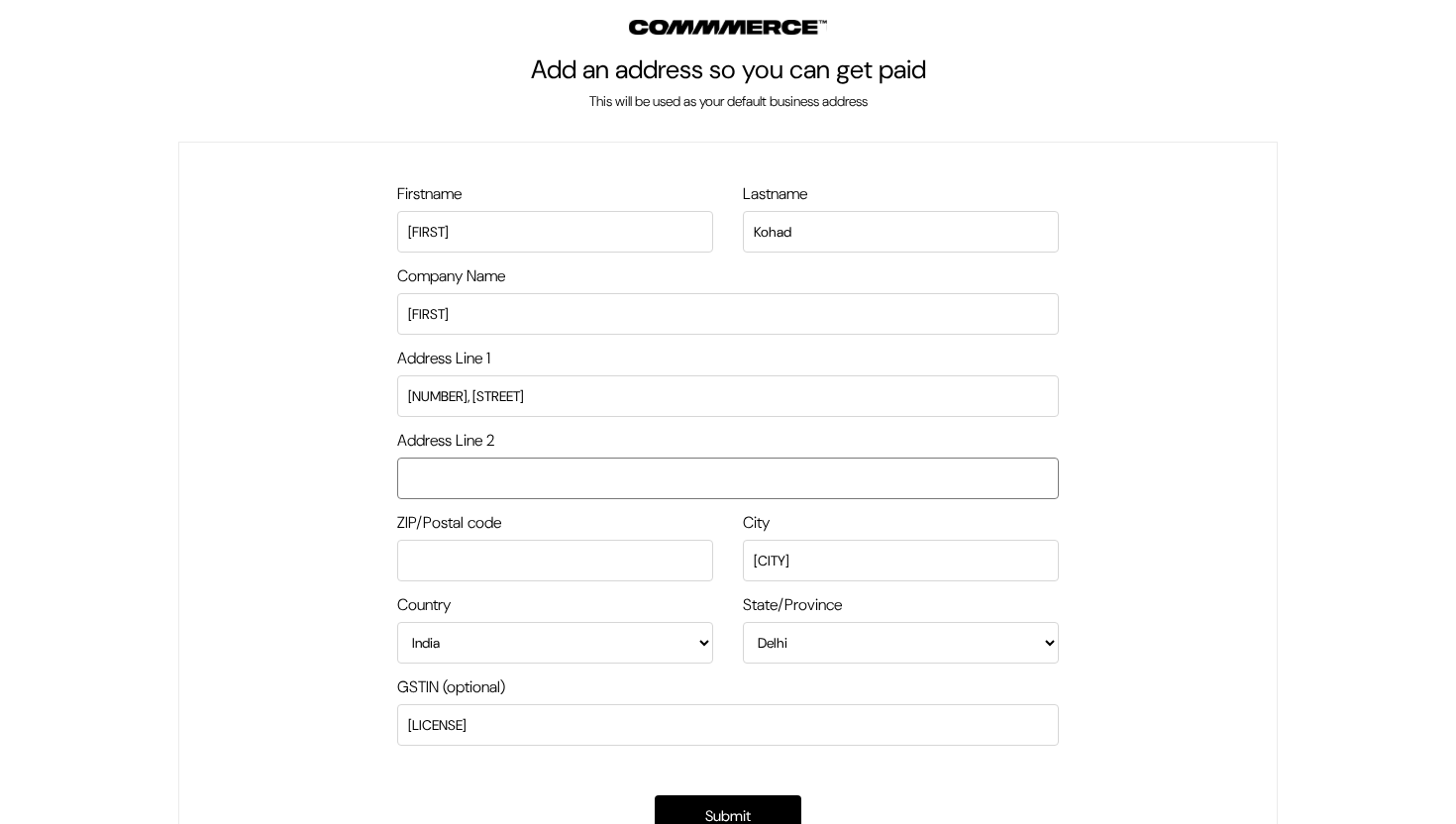 click at bounding box center (728, 478) 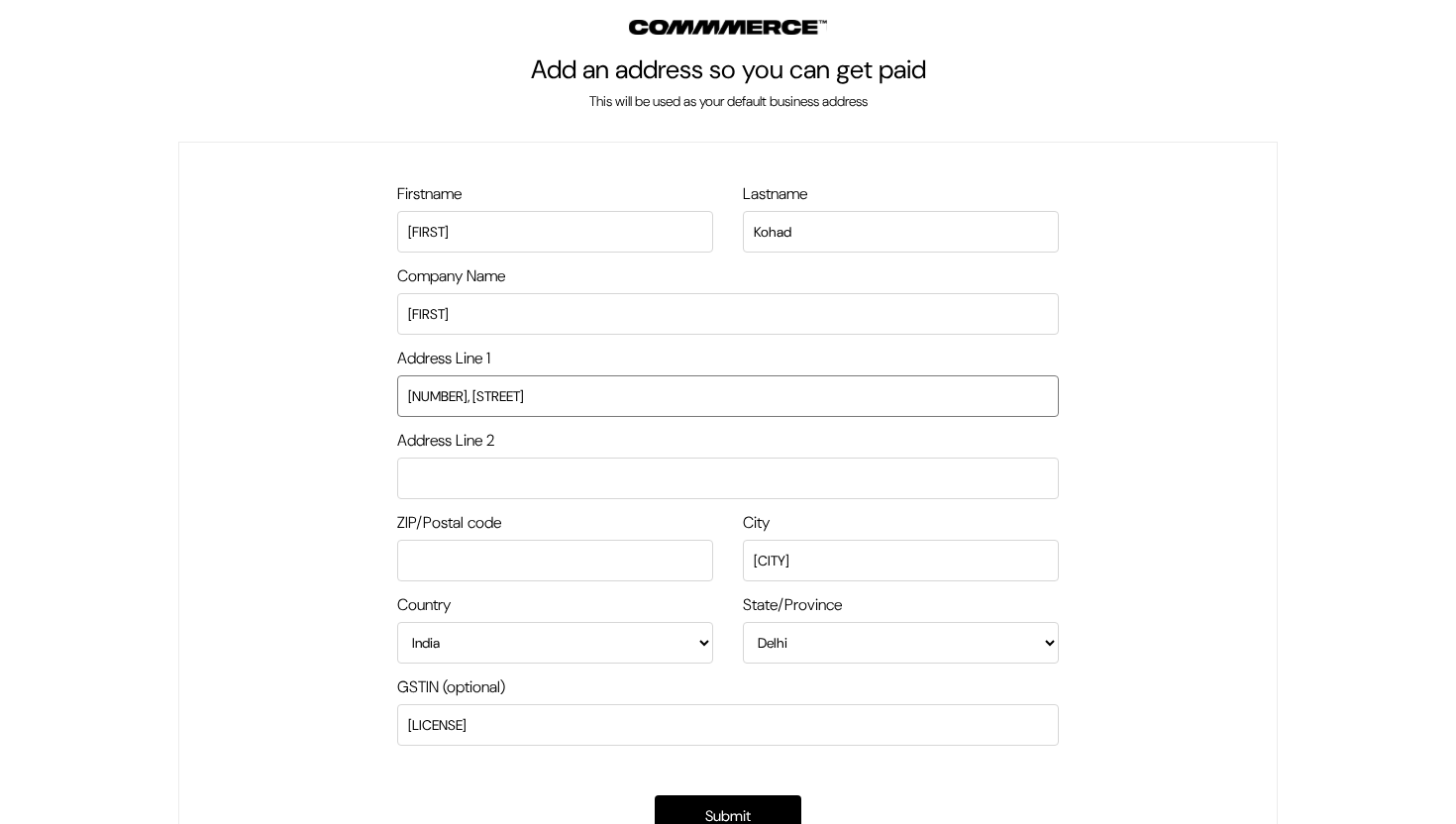 click on "13, Manocha Apartment" at bounding box center [728, 396] 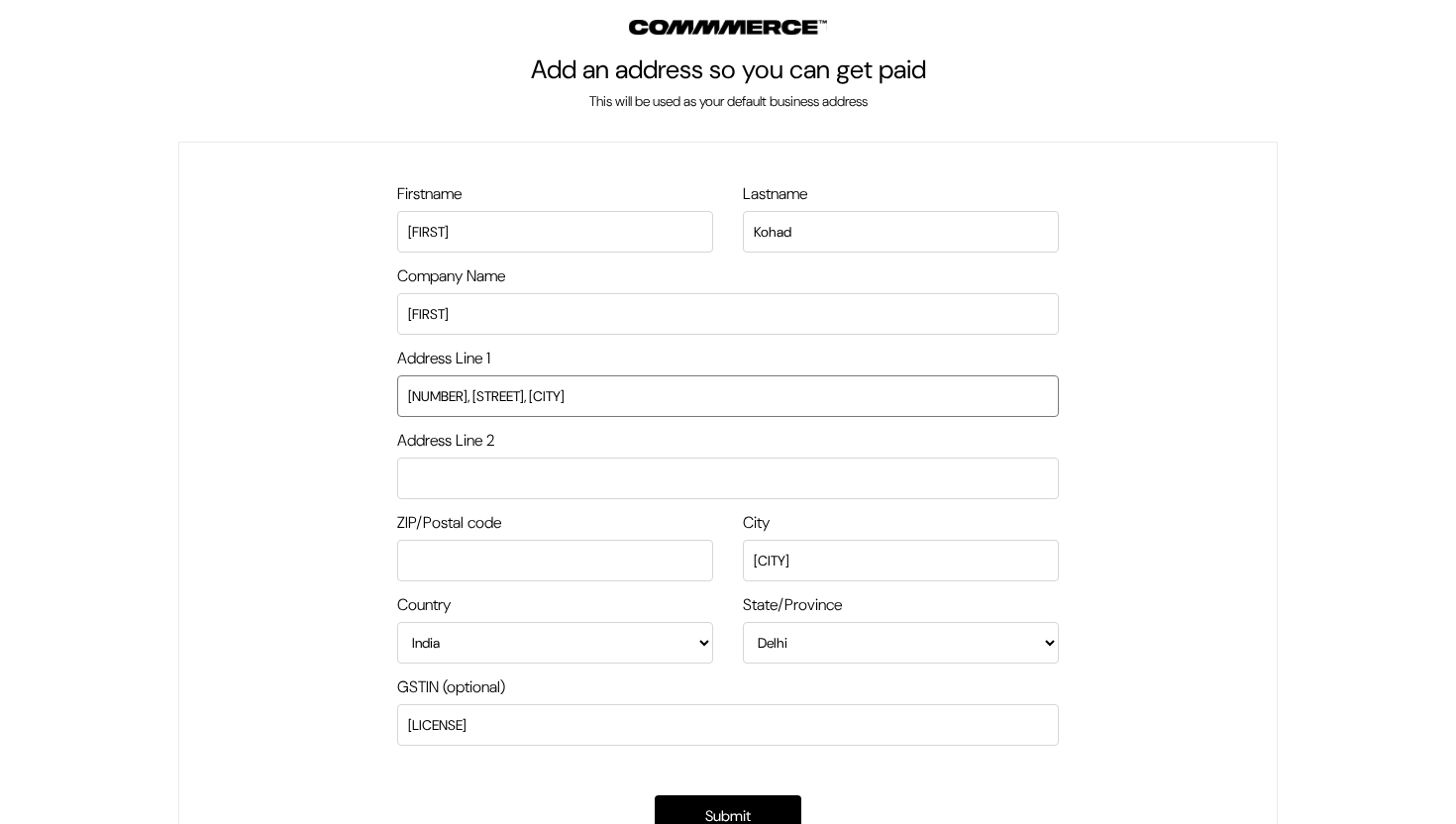 type on "13, Manocha Apartment, Vikaspuri" 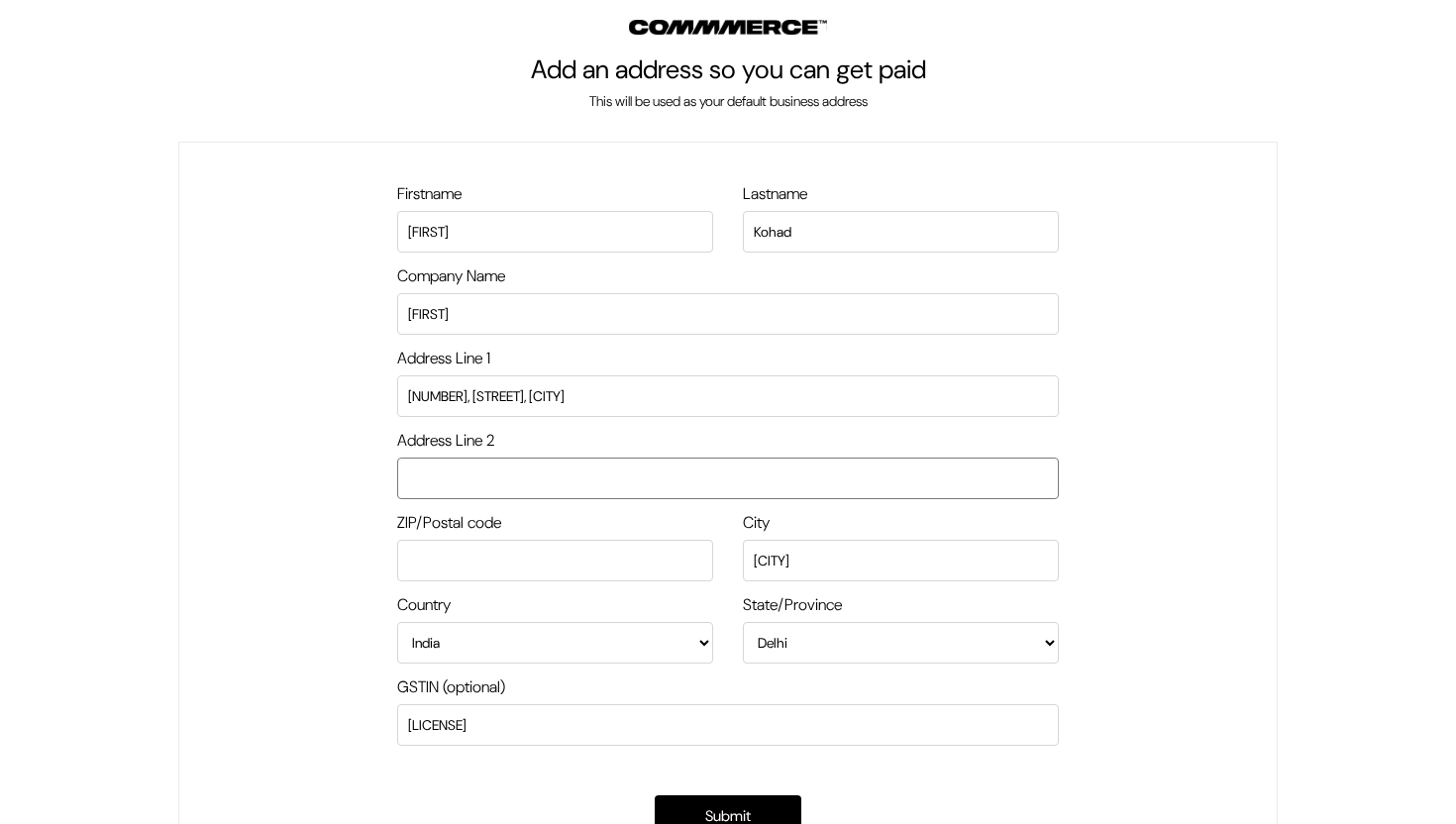 click at bounding box center (728, 478) 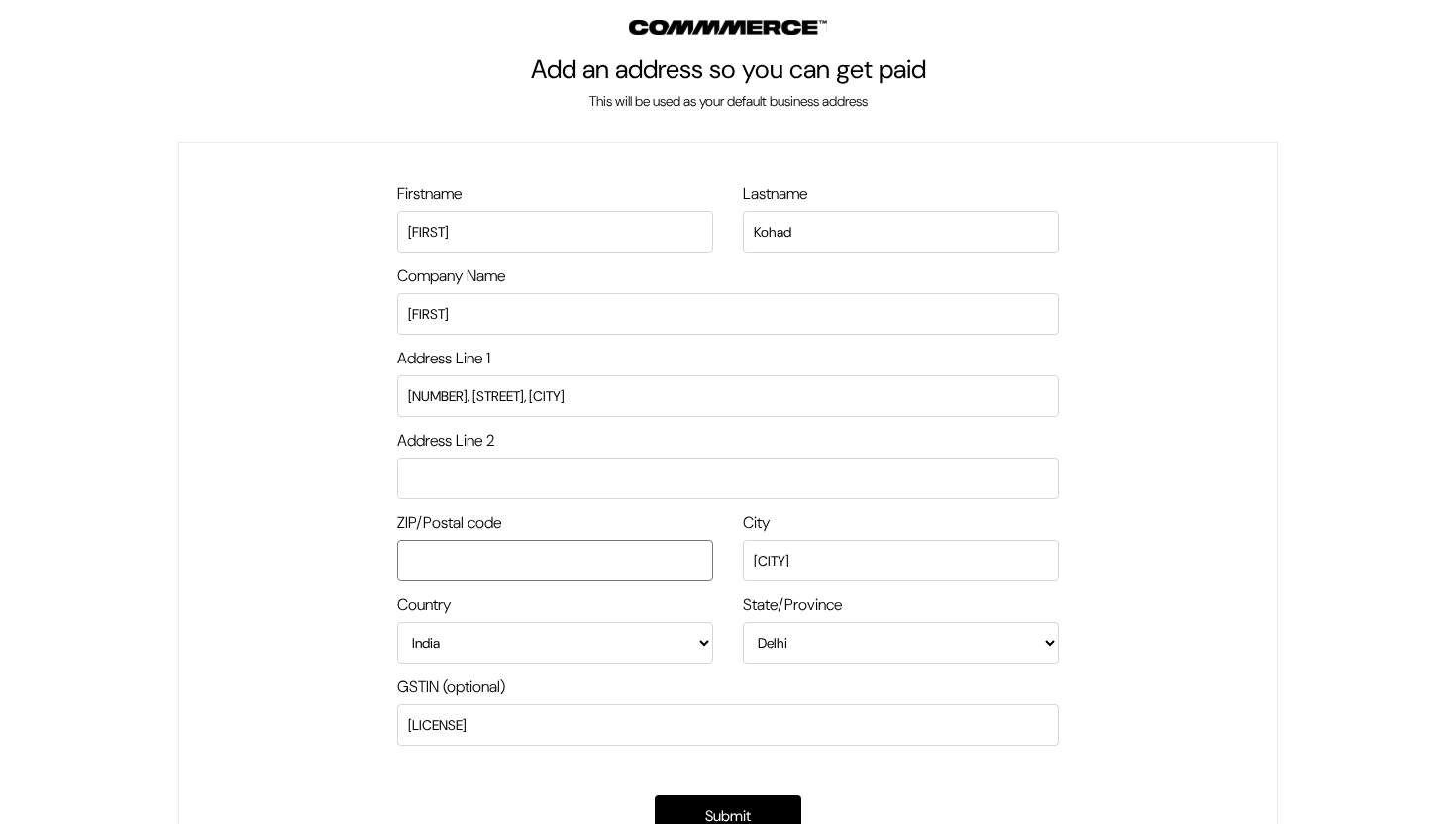 click at bounding box center (555, 561) 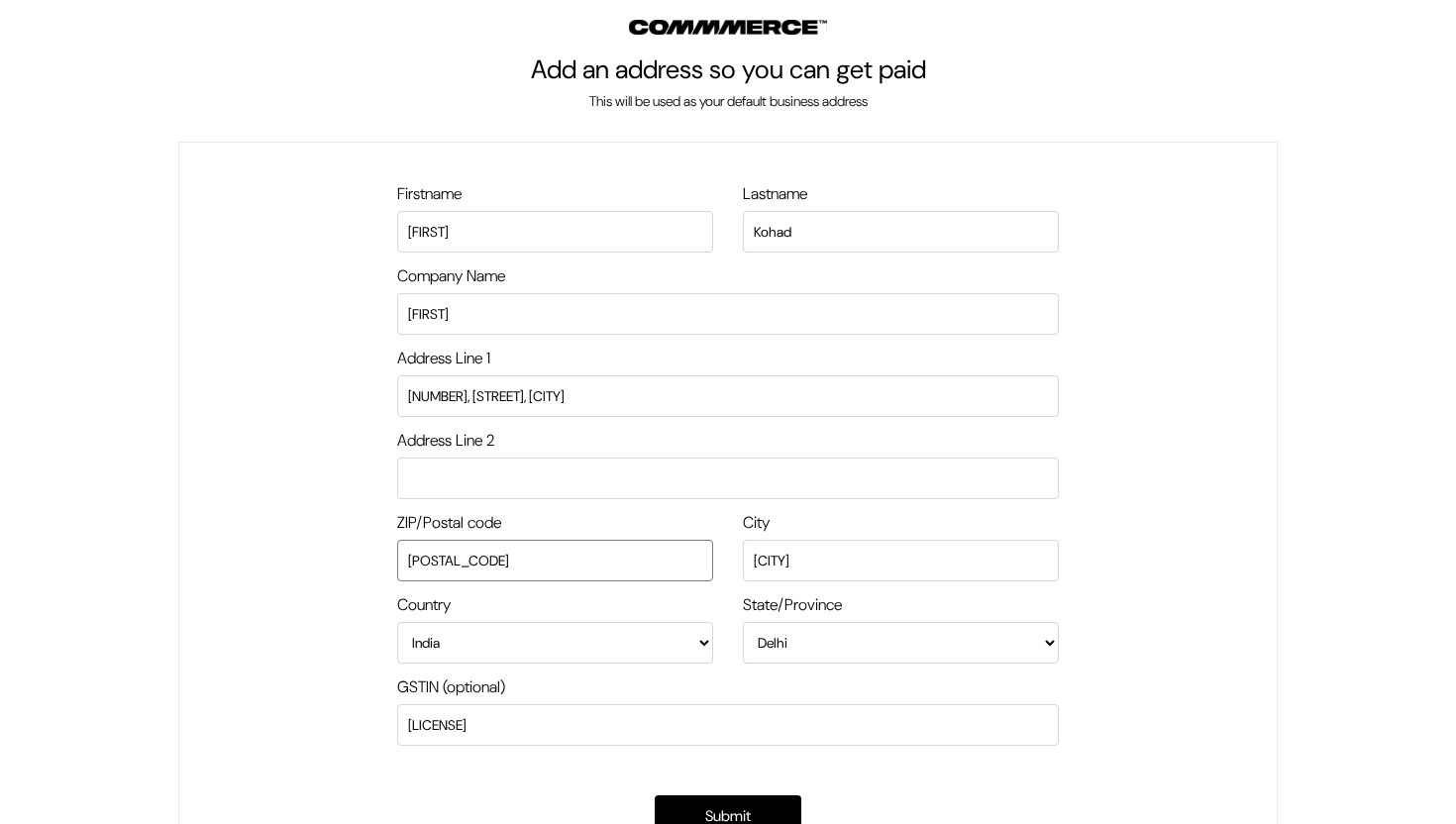 type on "110018" 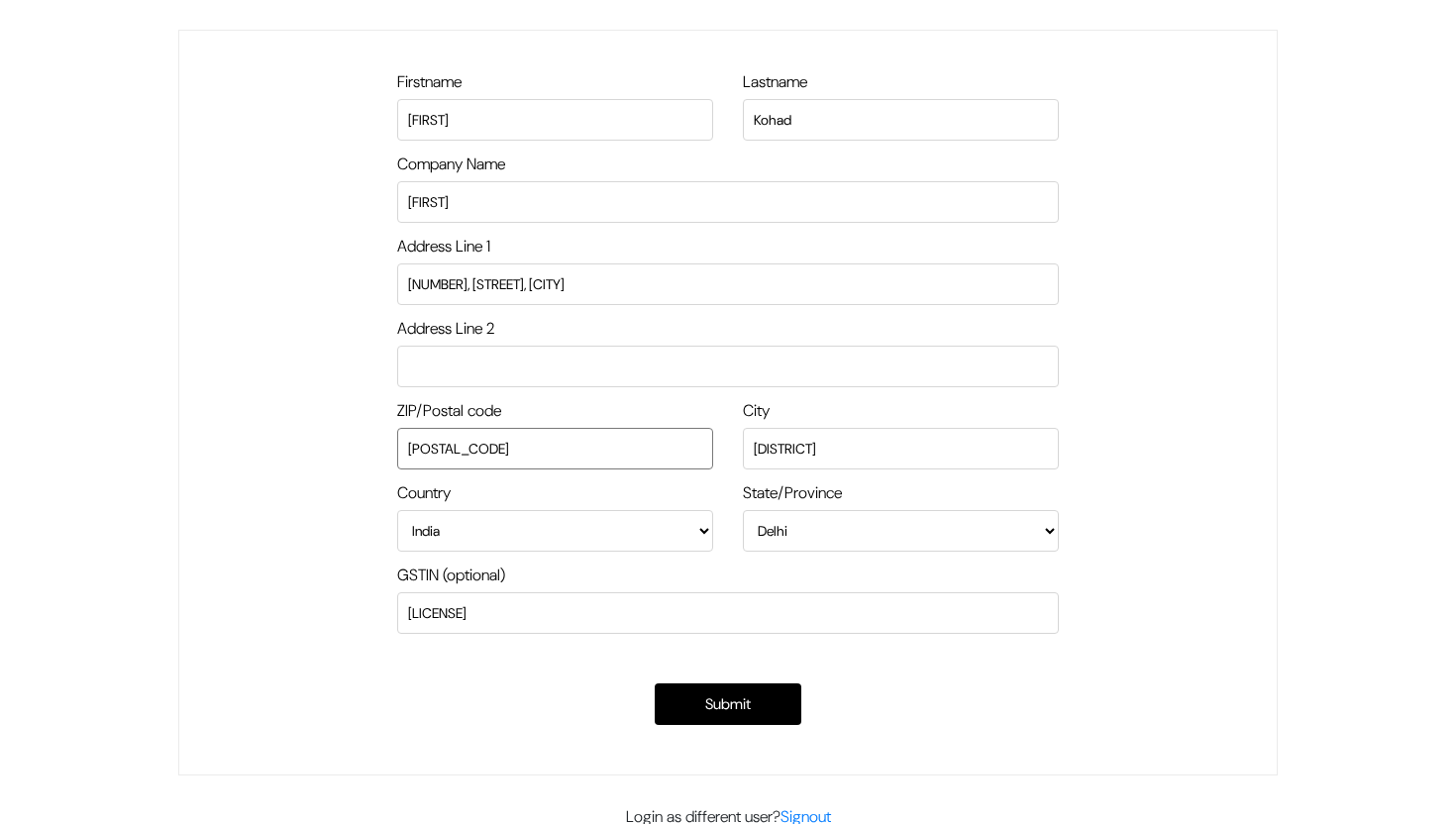 scroll, scrollTop: 133, scrollLeft: 0, axis: vertical 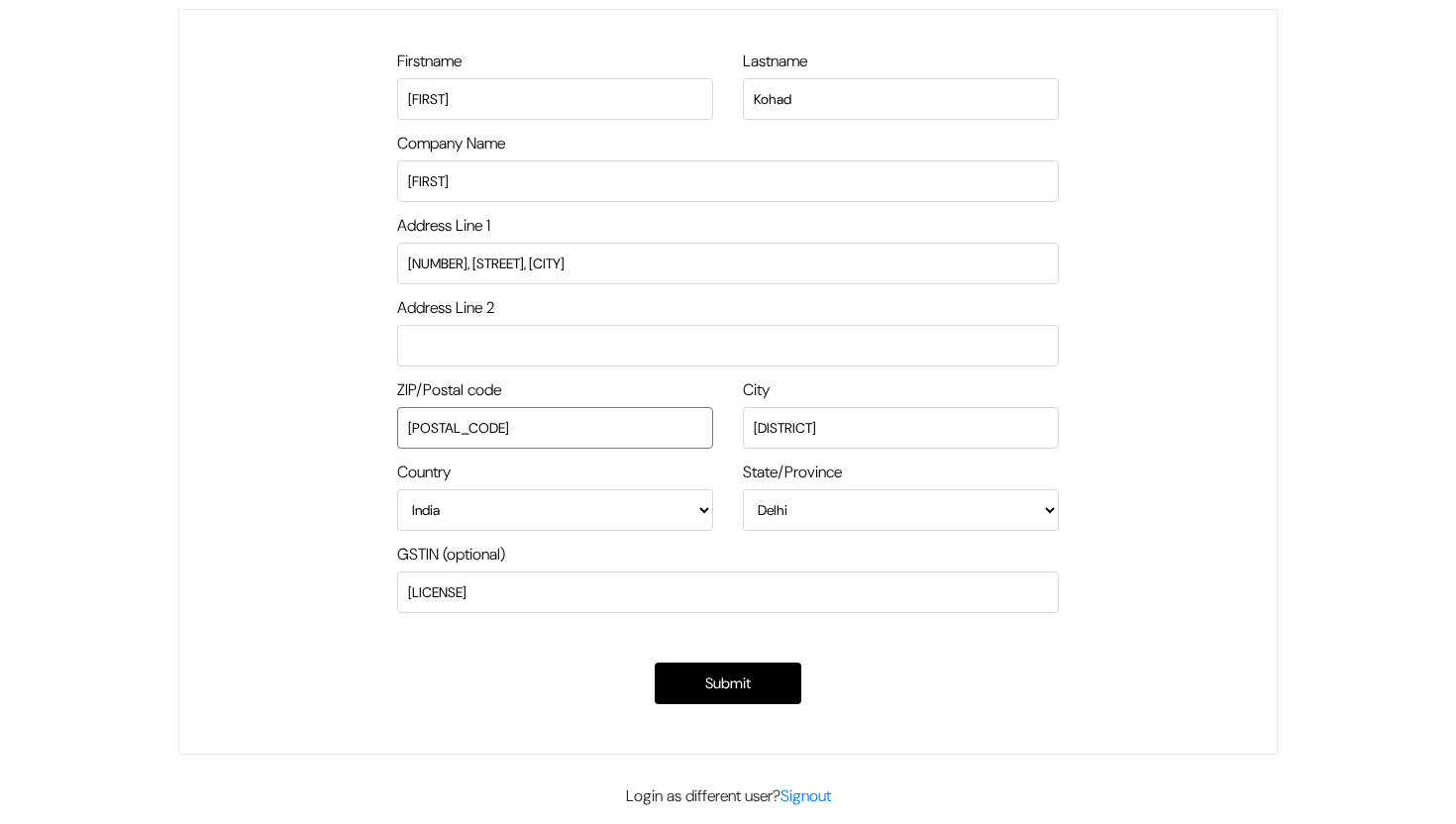 type on "110018" 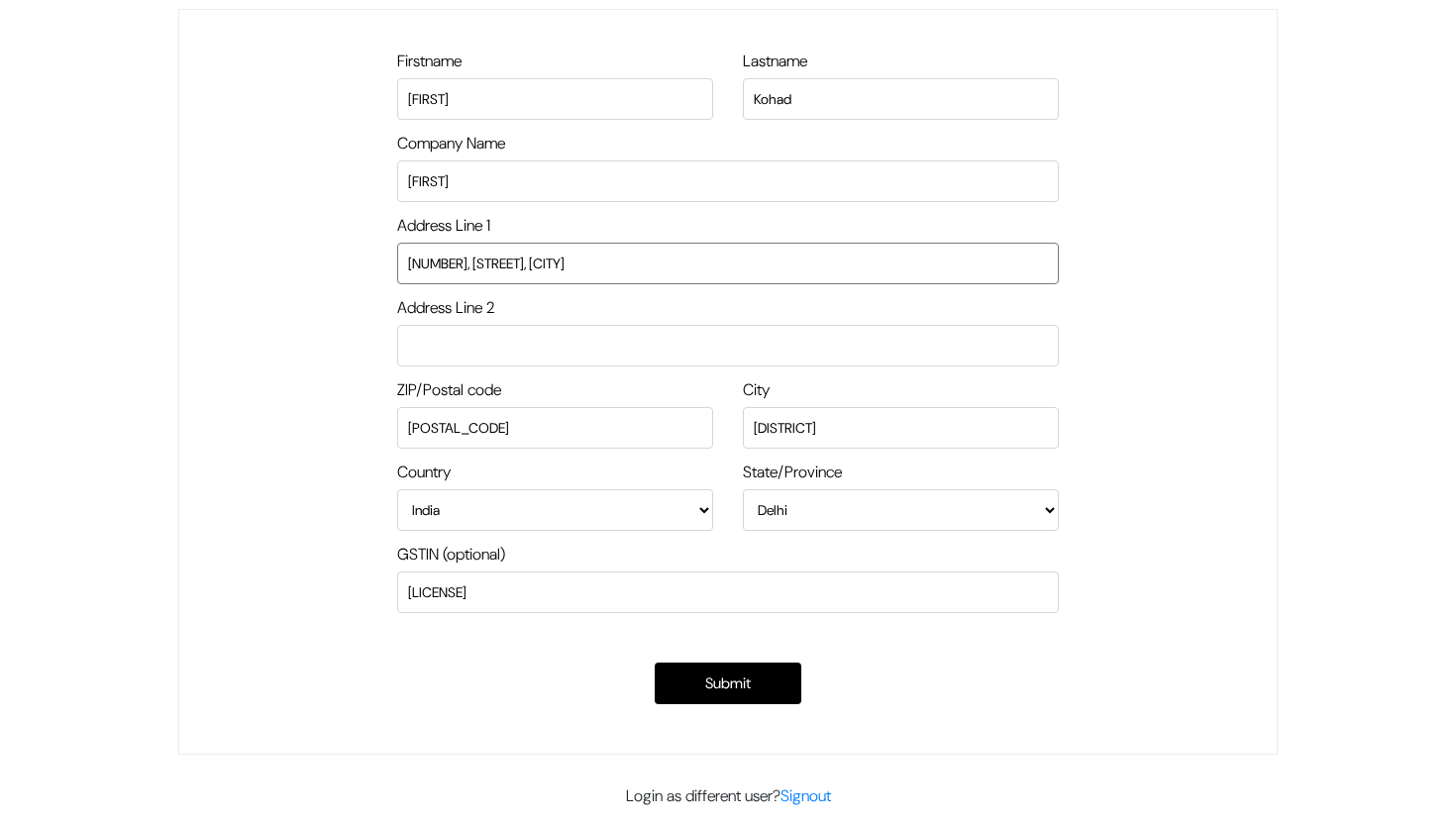 click on "13, Manocha Apartment, Vikaspuri" at bounding box center (728, 263) 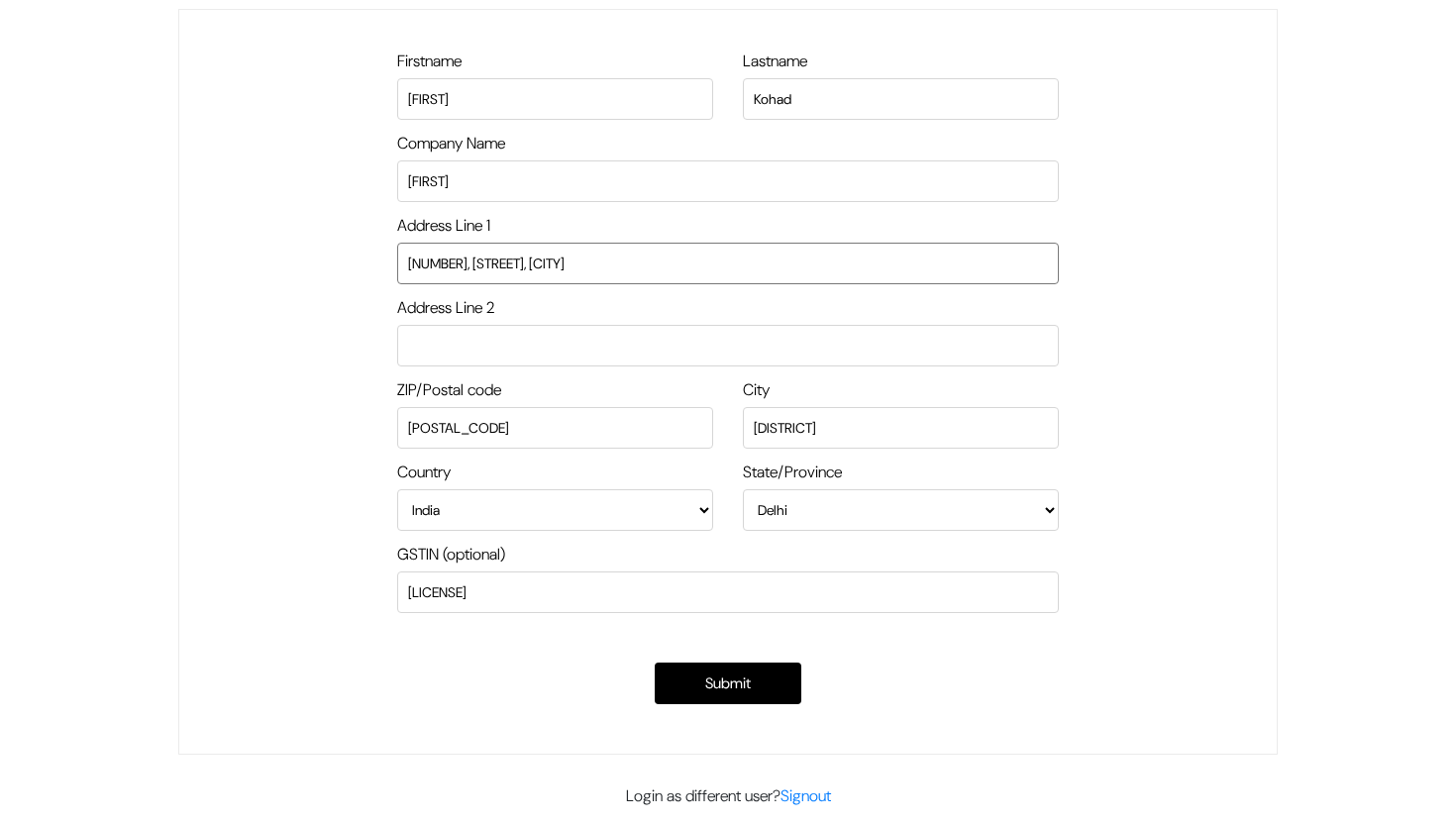 click on "13, Manocha Apartment, Vikaspuri" at bounding box center [728, 263] 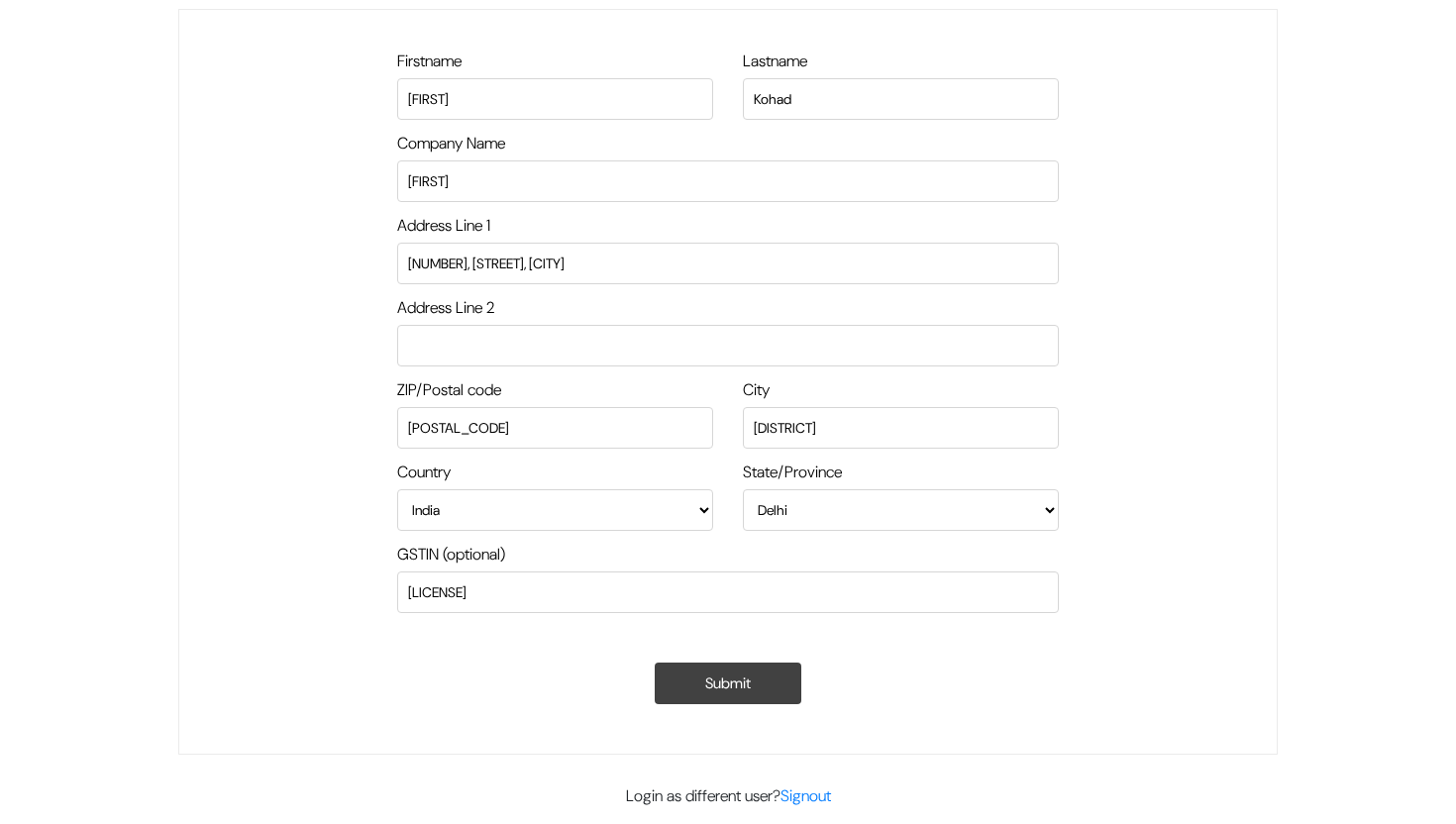click on "Submit" at bounding box center [728, 683] 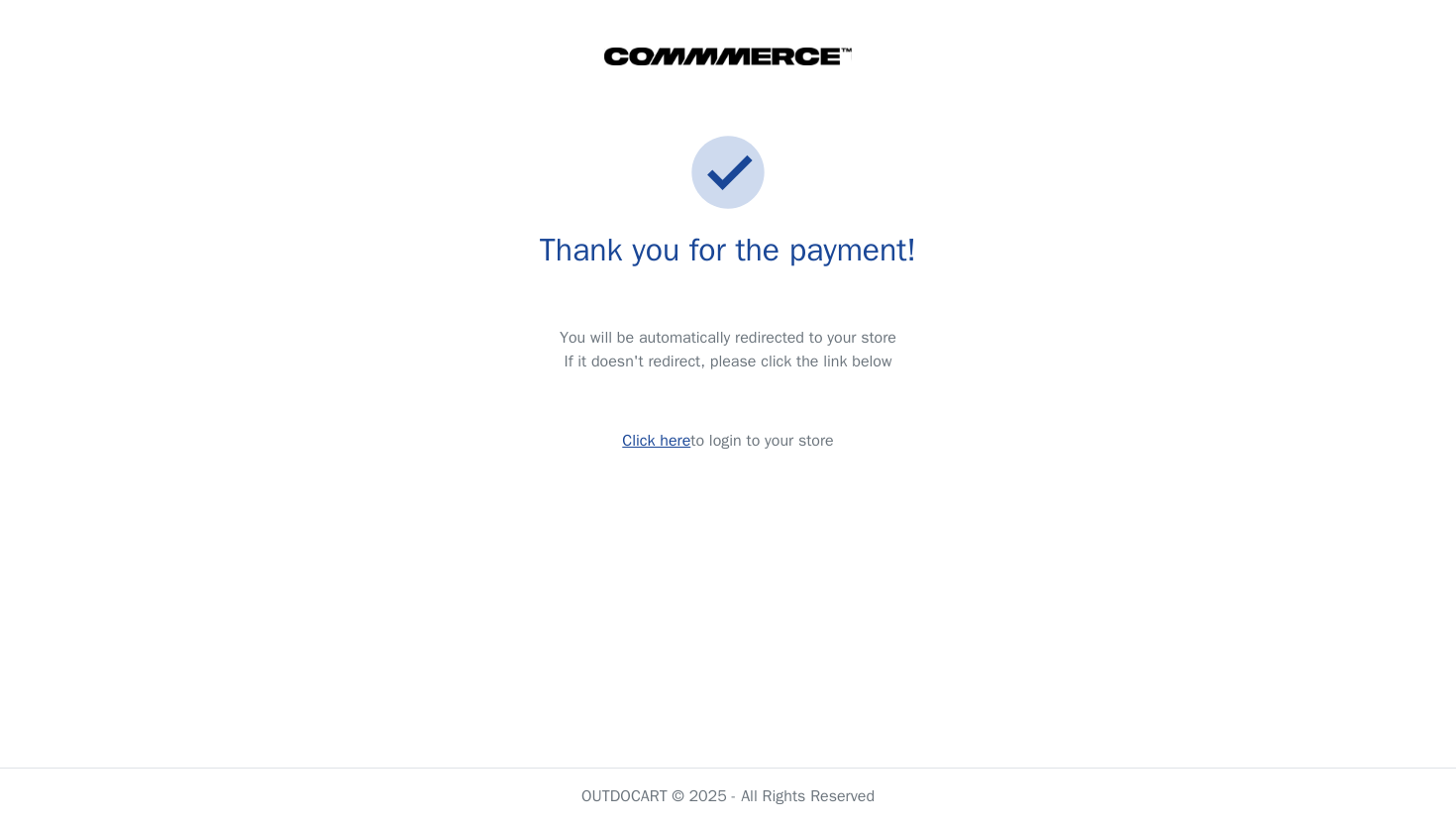 scroll, scrollTop: 0, scrollLeft: 0, axis: both 